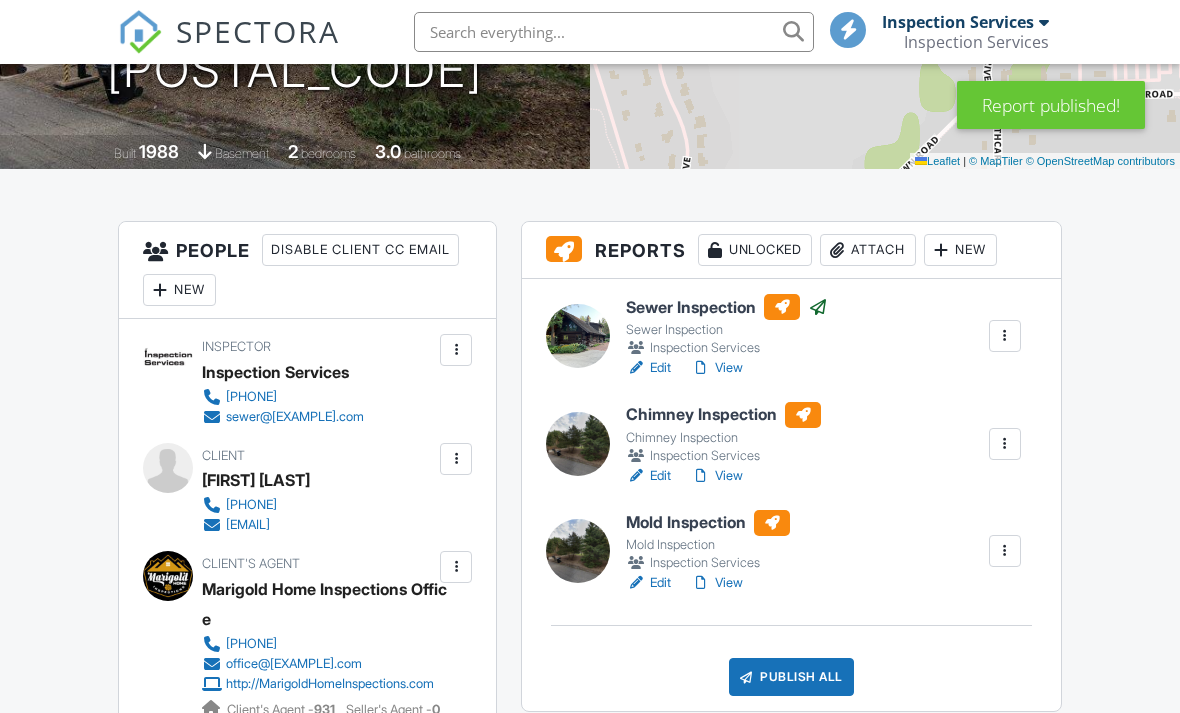scroll, scrollTop: 0, scrollLeft: 0, axis: both 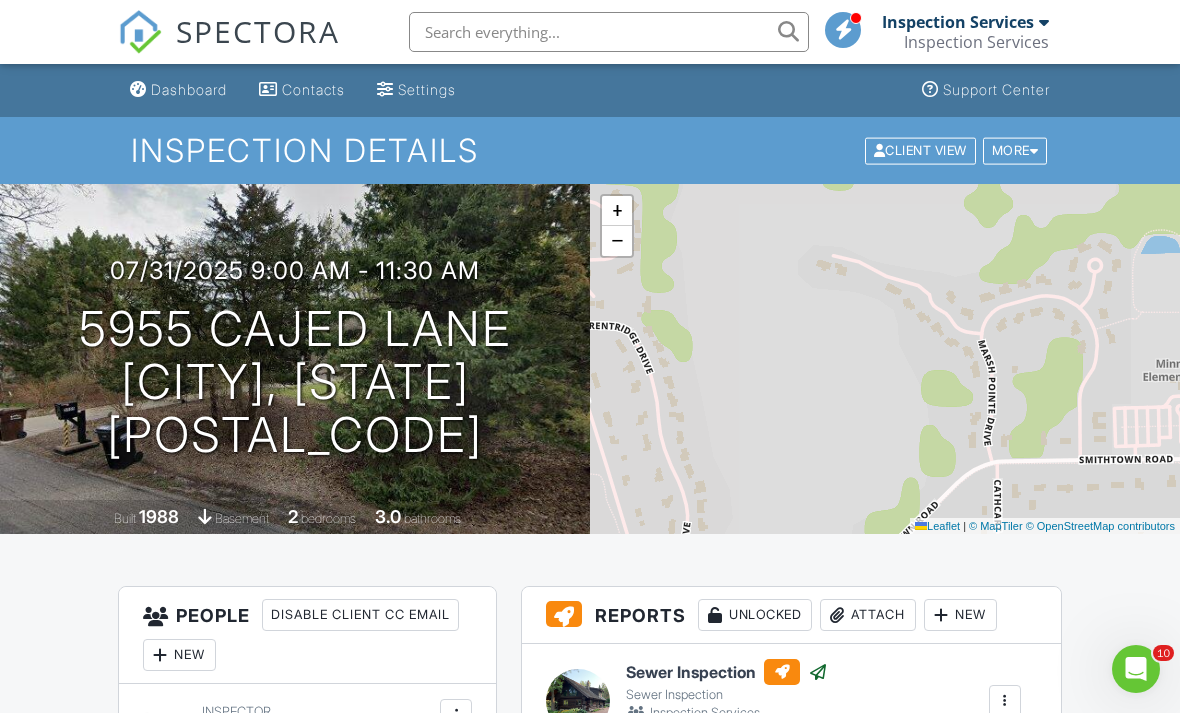 click at bounding box center (609, 32) 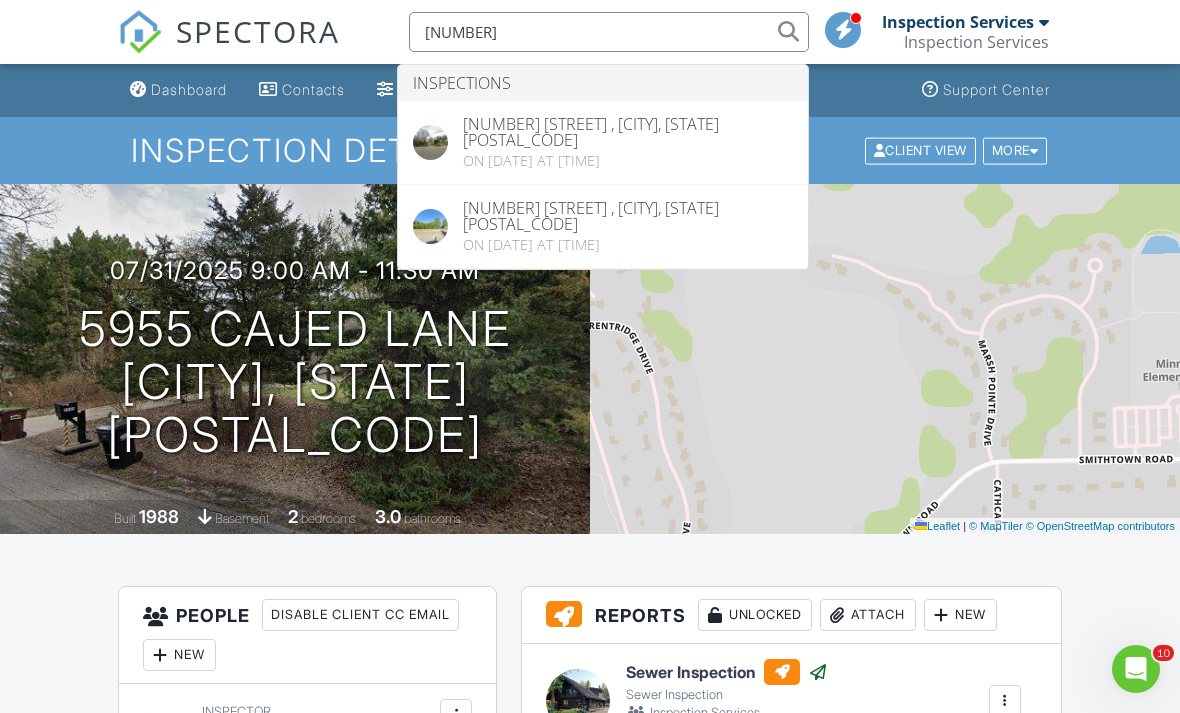 type on "4163" 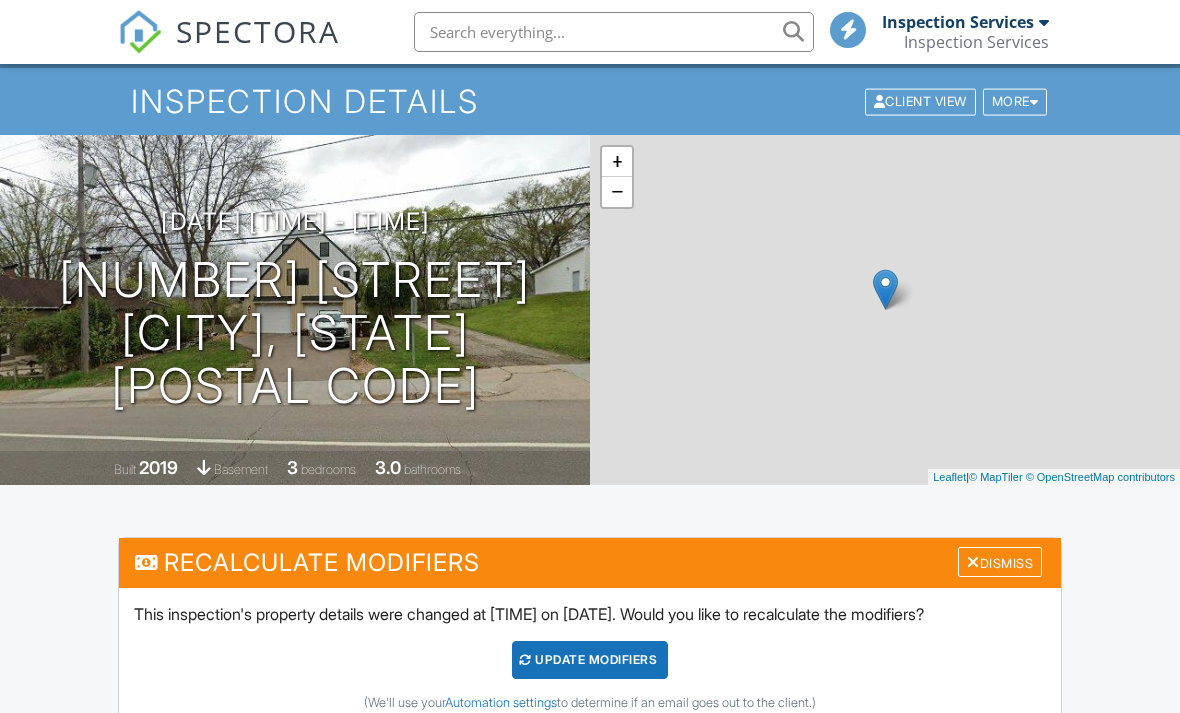 scroll, scrollTop: 0, scrollLeft: 0, axis: both 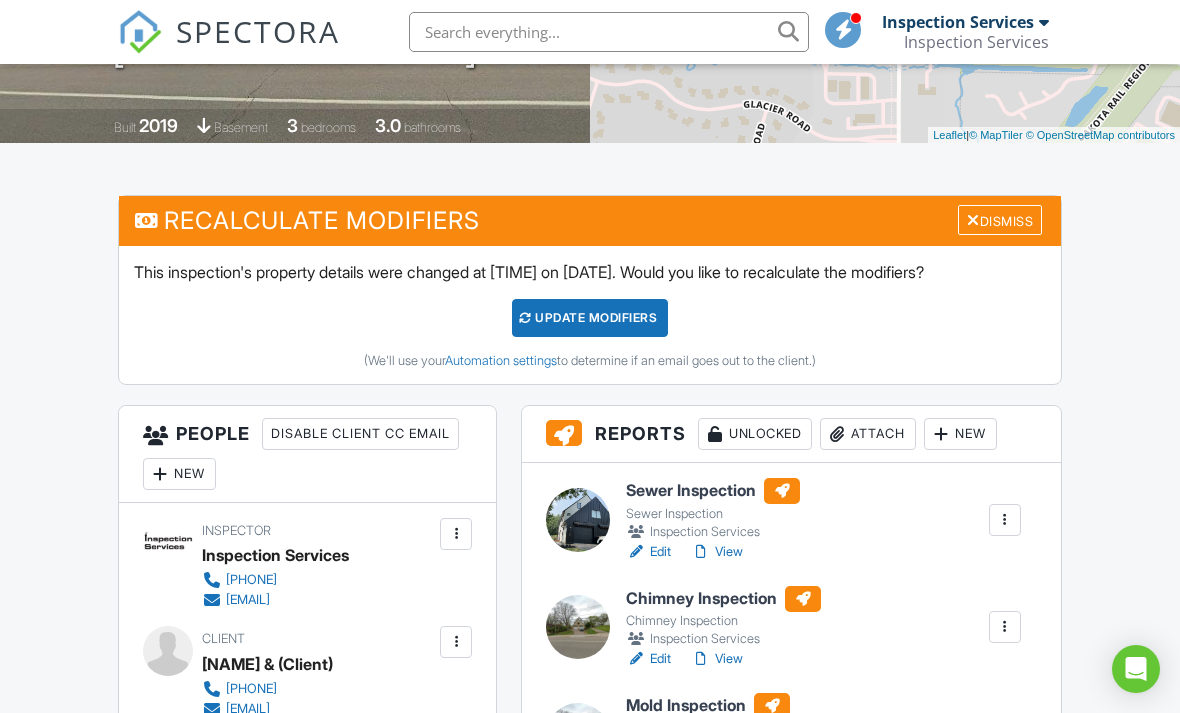 click at bounding box center (1005, 520) 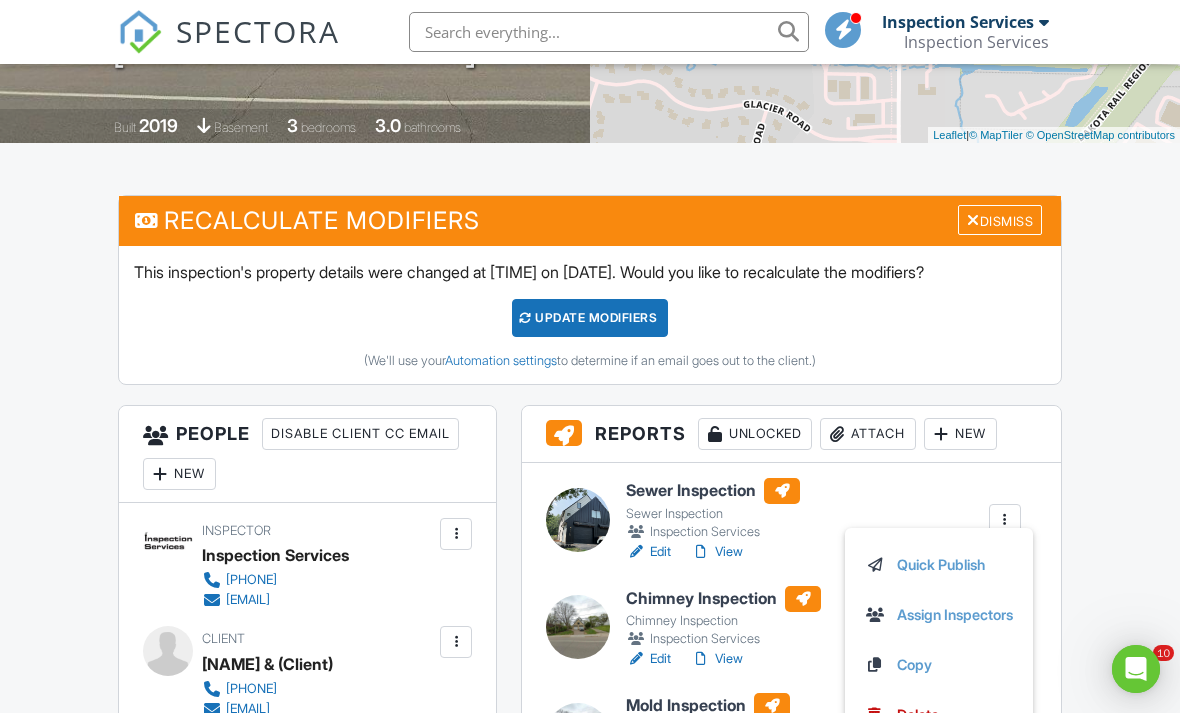 scroll, scrollTop: 0, scrollLeft: 0, axis: both 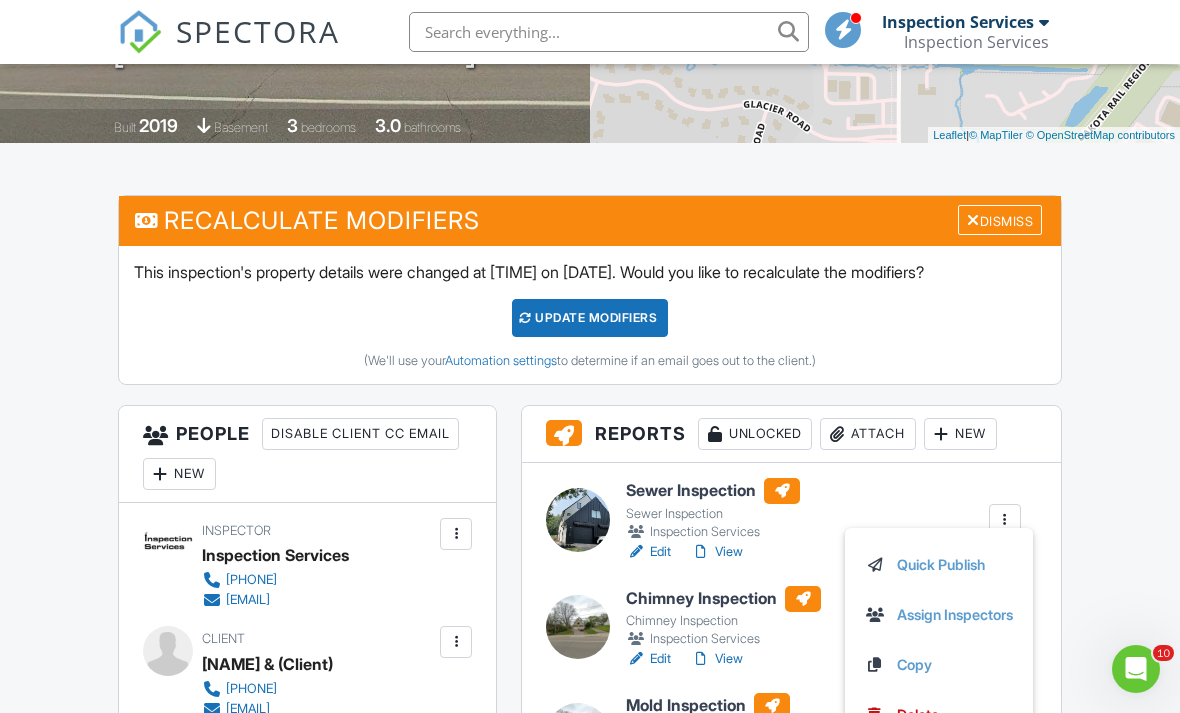 click on "Quick Publish" at bounding box center [939, 565] 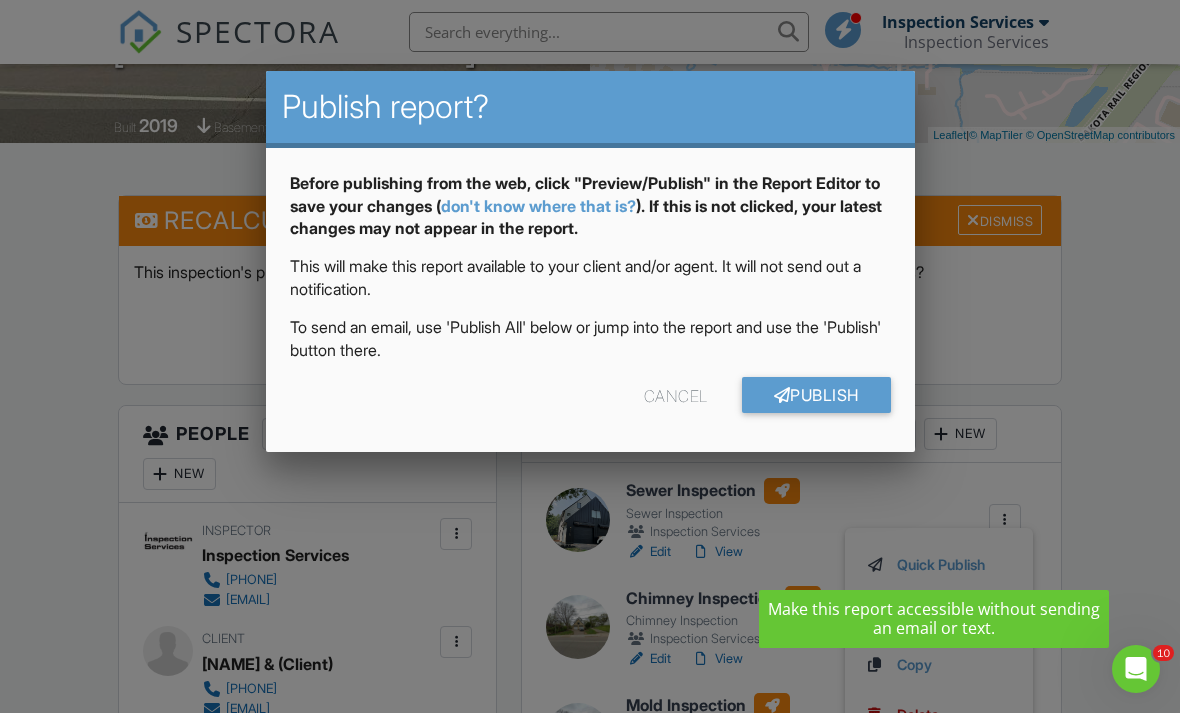 click on "Publish" at bounding box center (816, 395) 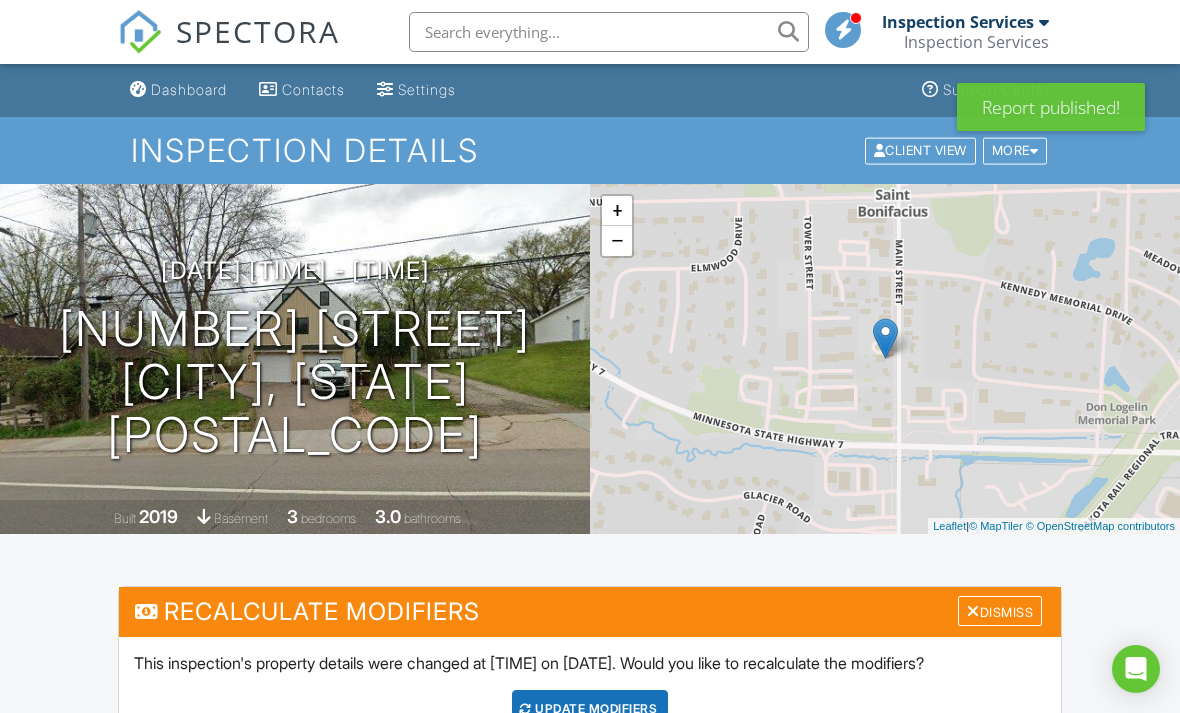 scroll, scrollTop: 0, scrollLeft: 0, axis: both 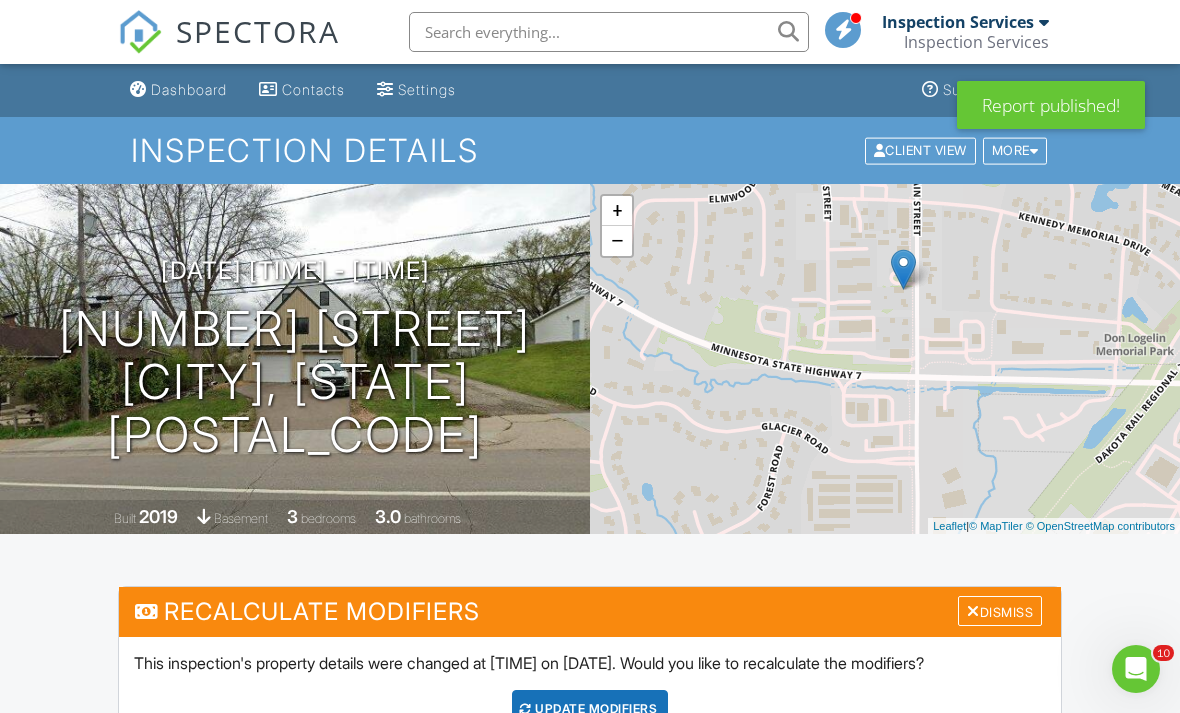 click at bounding box center [609, 32] 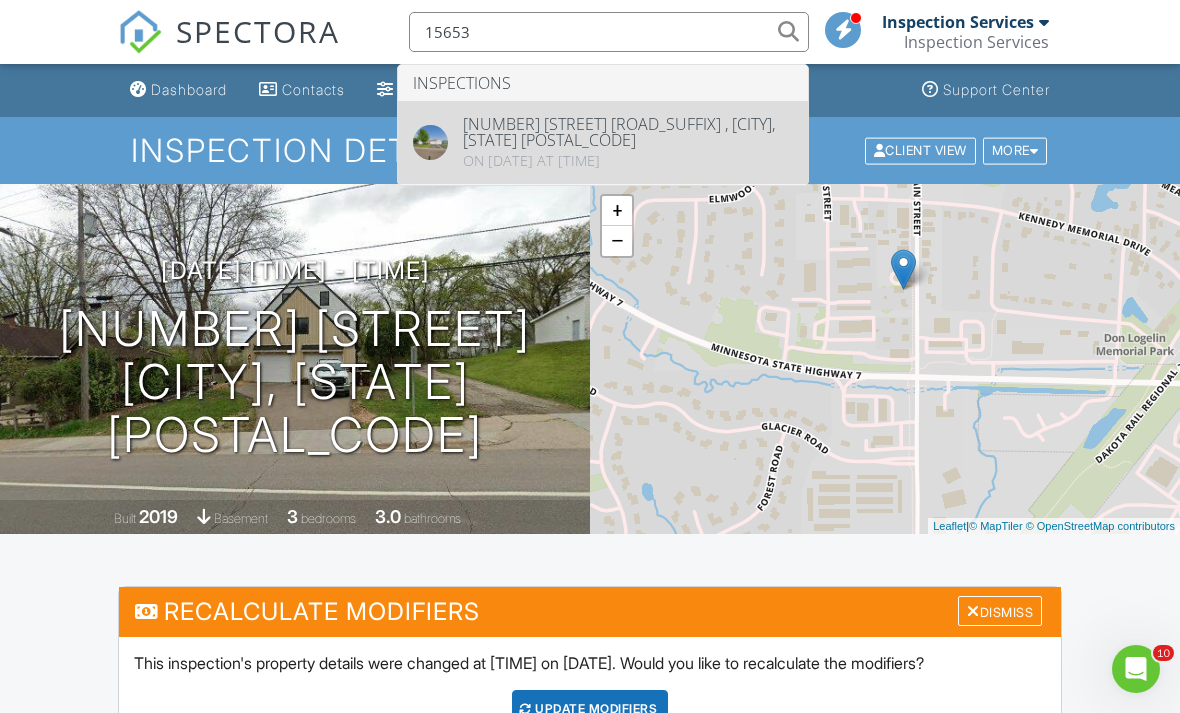 type on "15653" 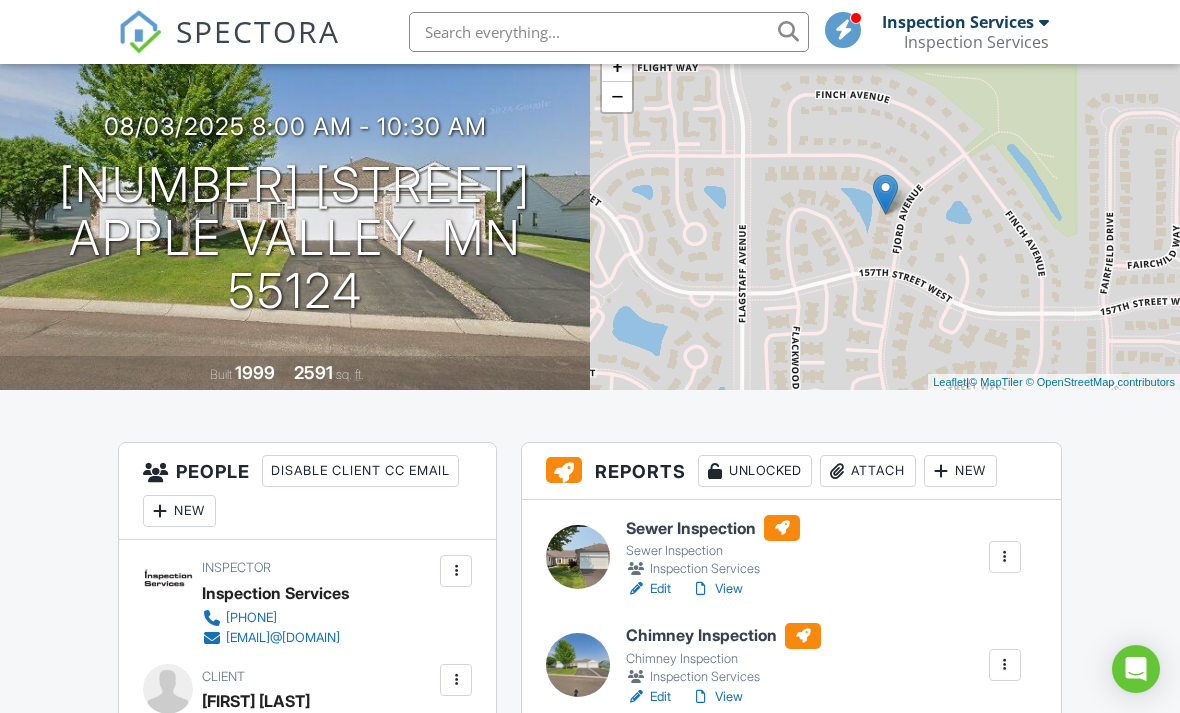 scroll, scrollTop: 144, scrollLeft: 0, axis: vertical 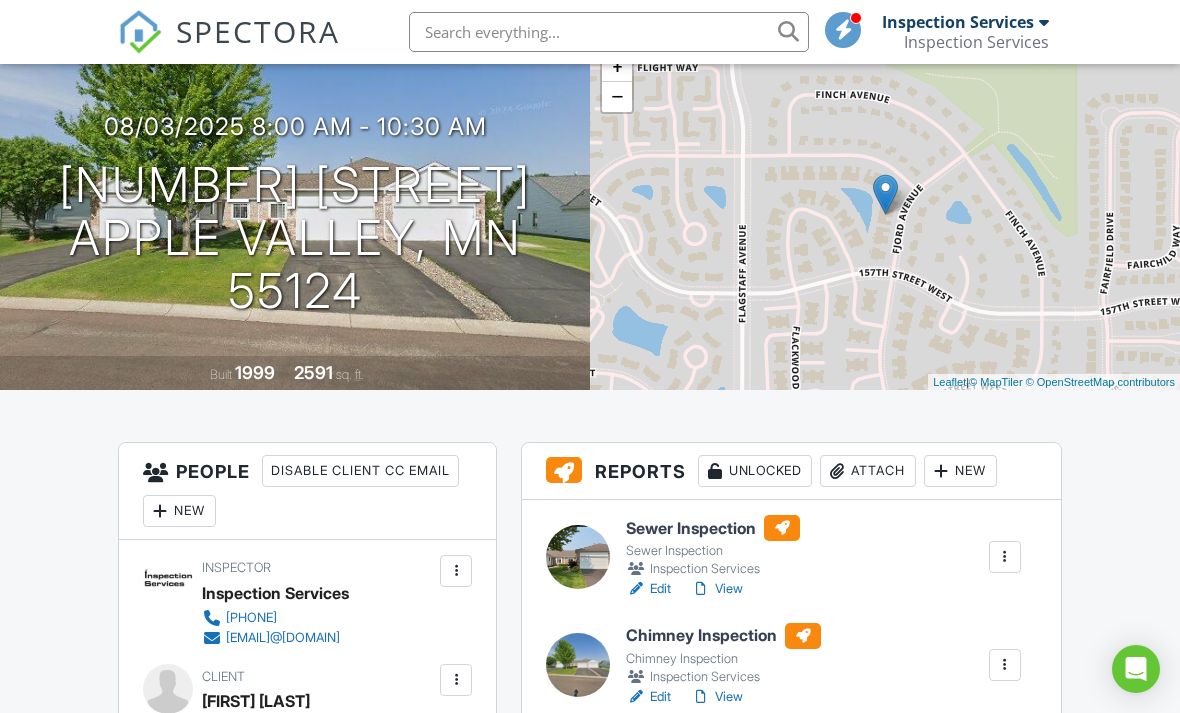 click at bounding box center [1005, 557] 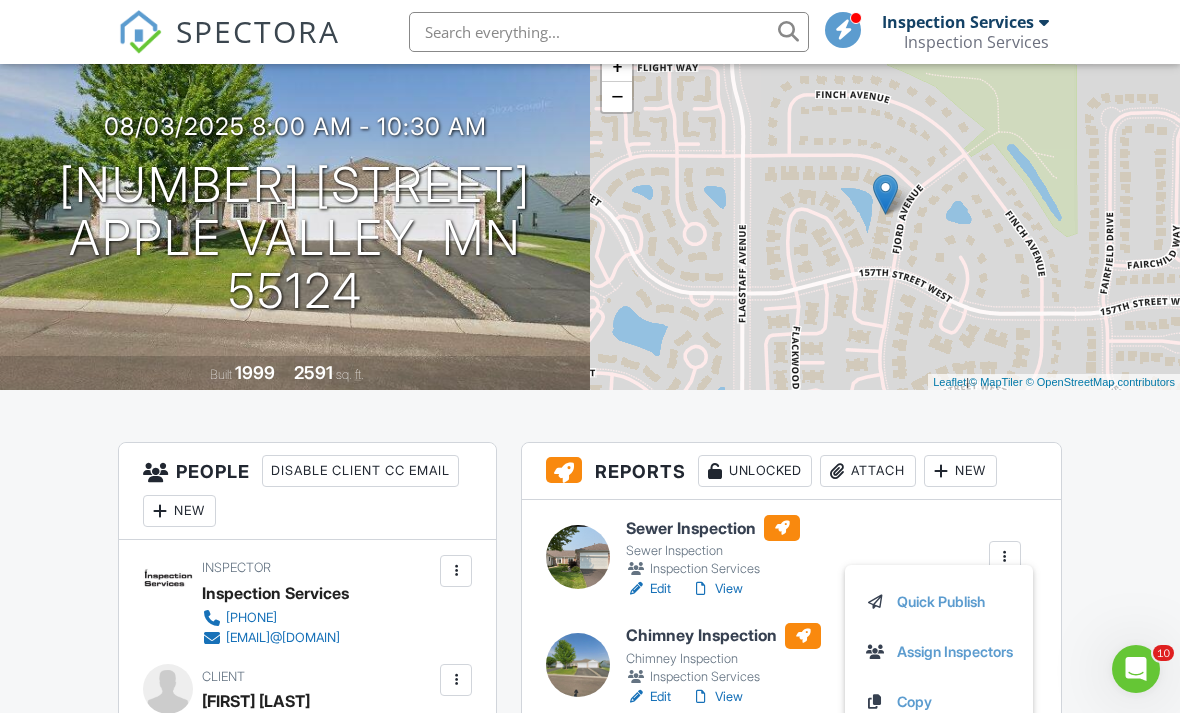 scroll, scrollTop: 0, scrollLeft: 0, axis: both 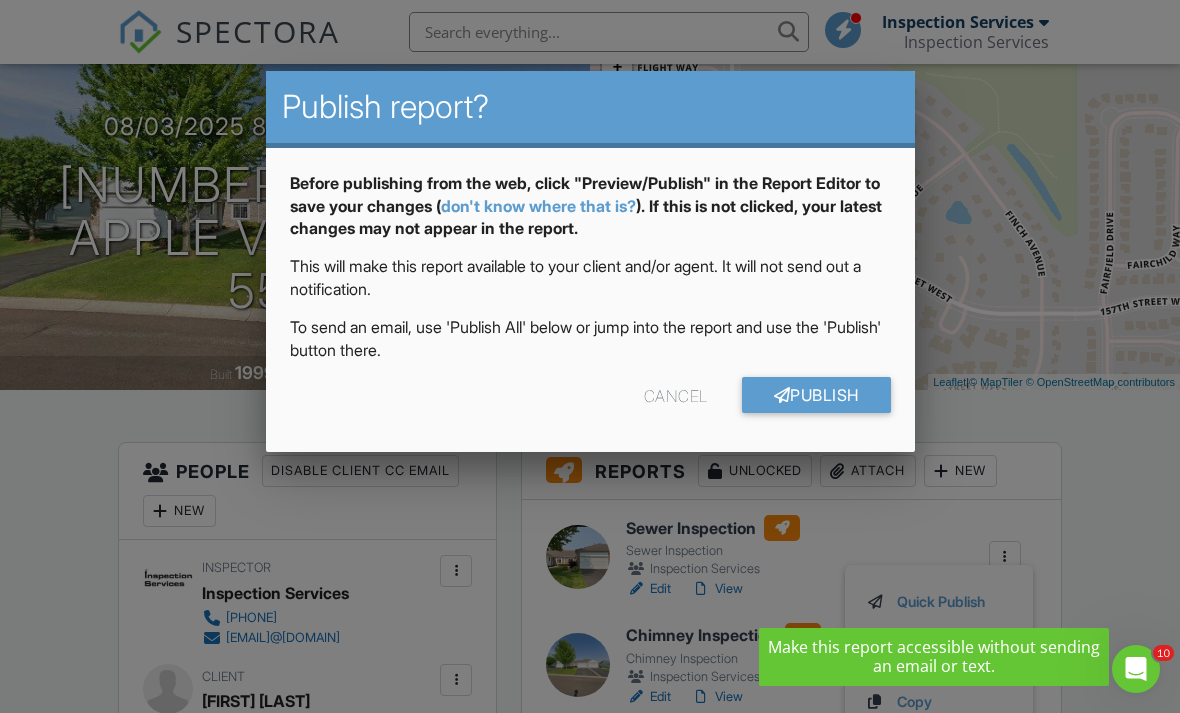 click on "Publish" at bounding box center (816, 395) 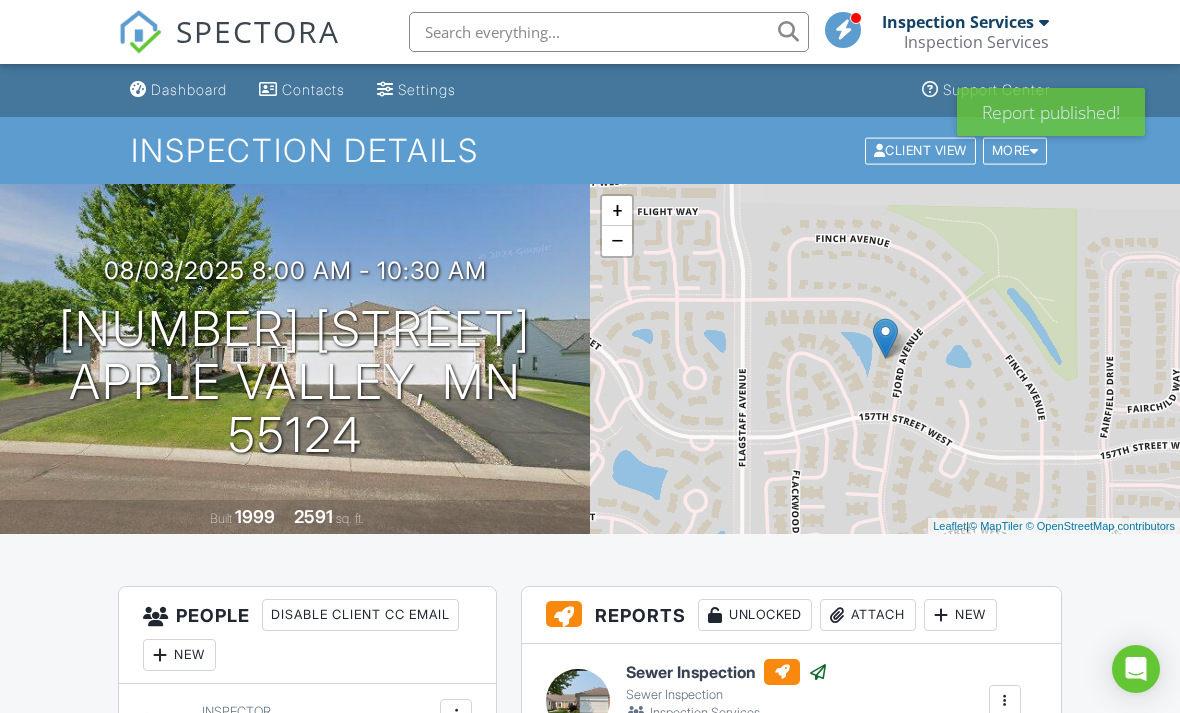 scroll, scrollTop: 0, scrollLeft: 0, axis: both 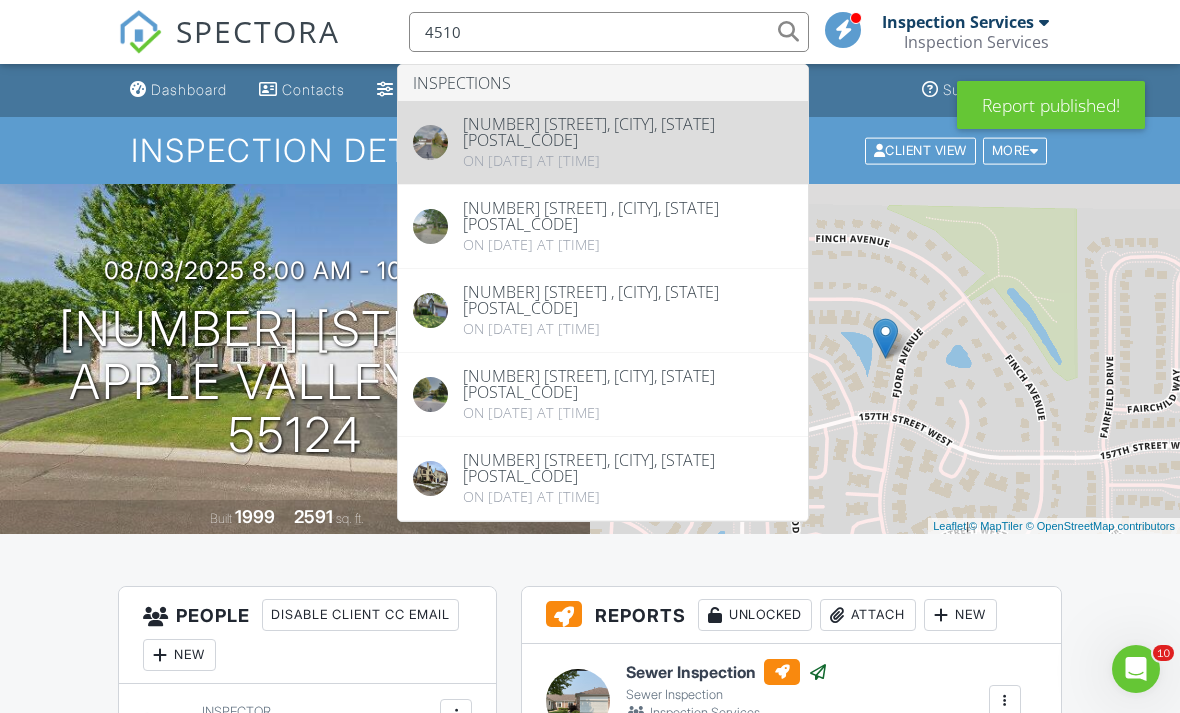 type on "4510" 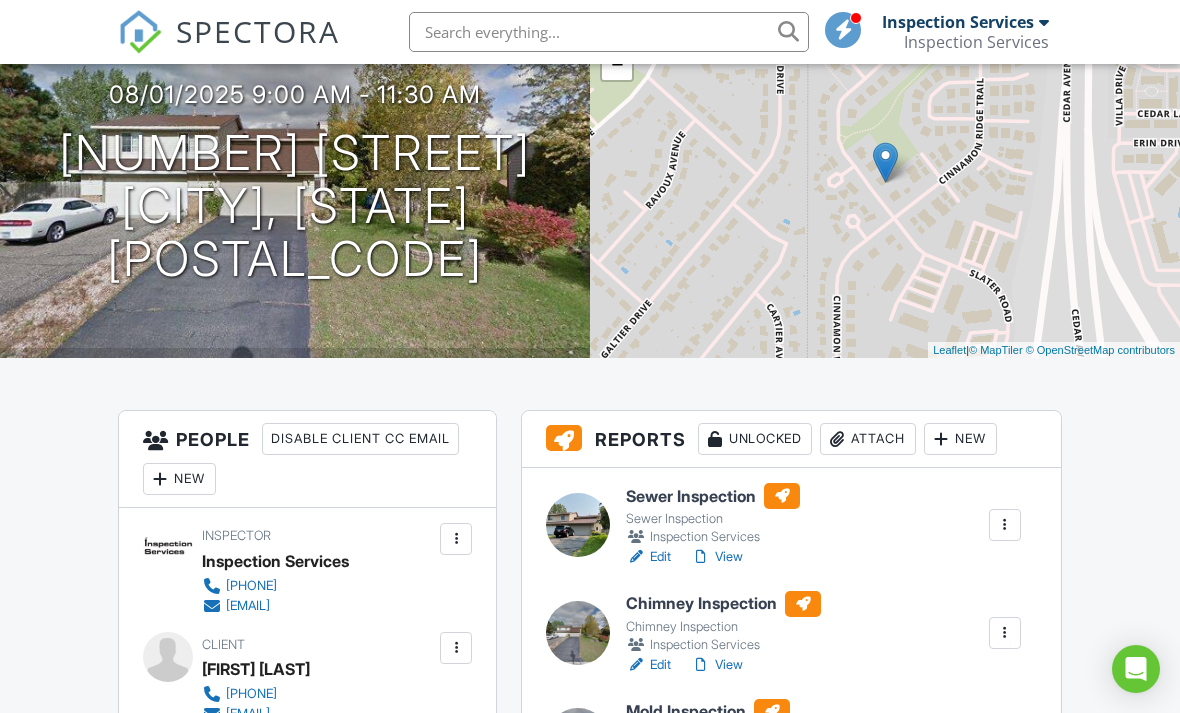 scroll, scrollTop: 176, scrollLeft: 0, axis: vertical 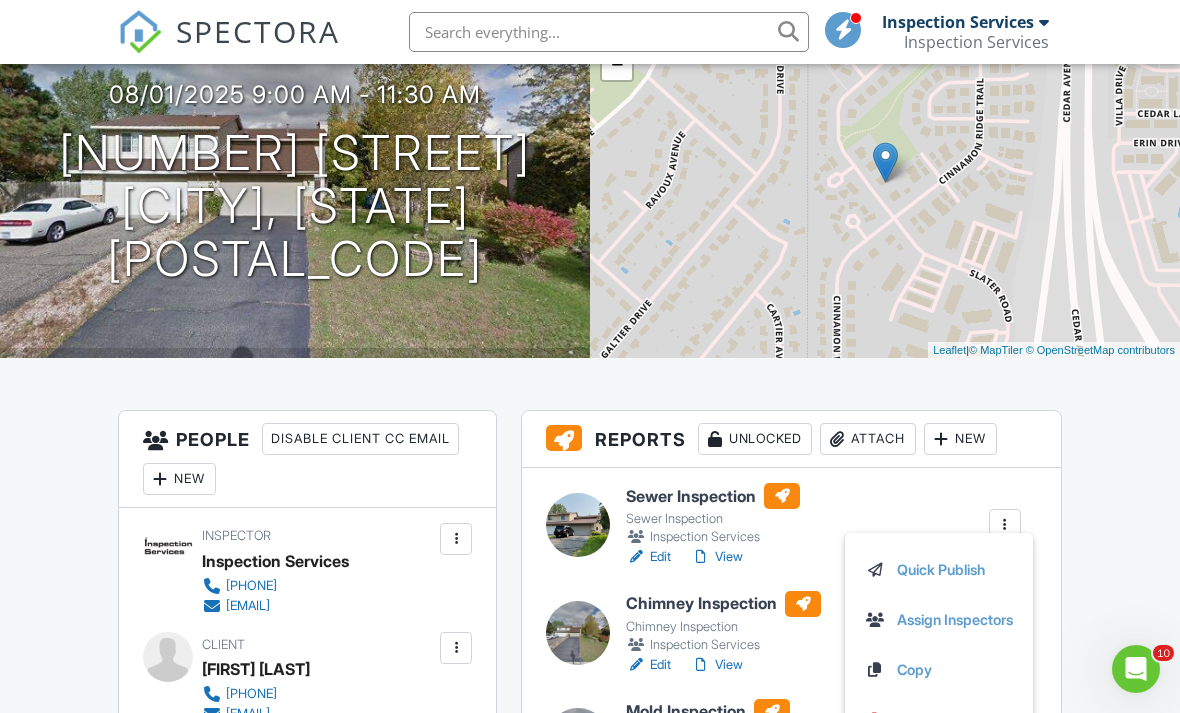 click on "Quick Publish" at bounding box center [939, 570] 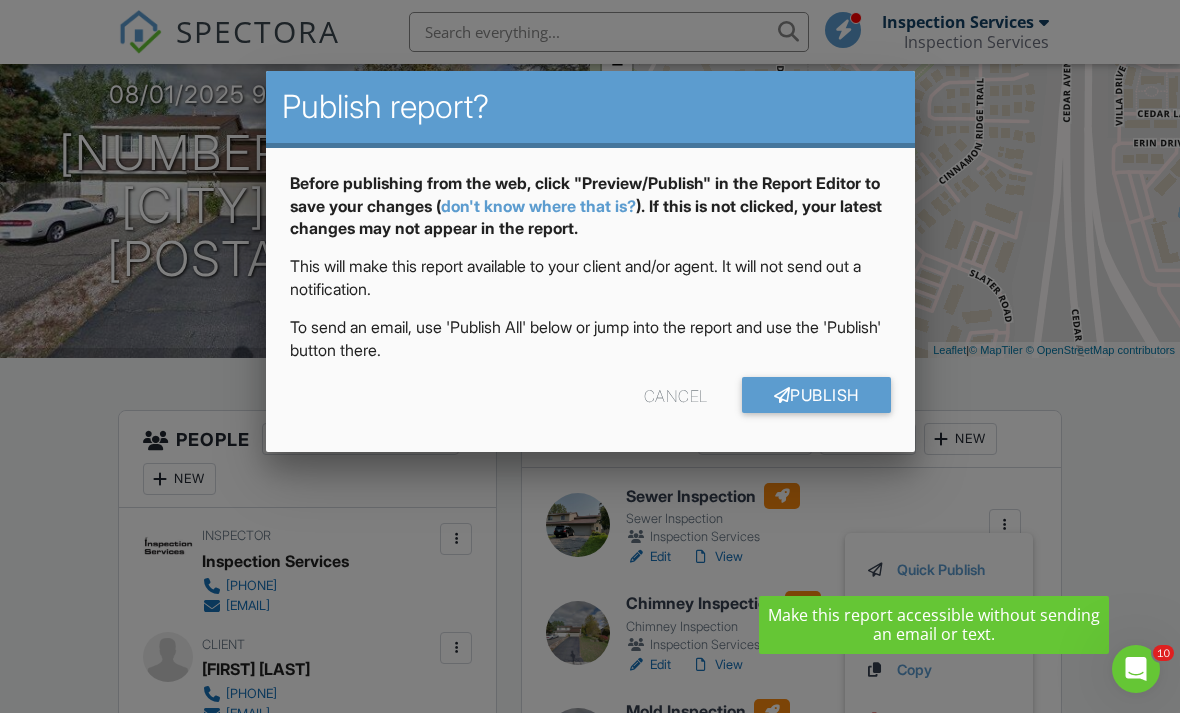 click on "Publish" at bounding box center (816, 395) 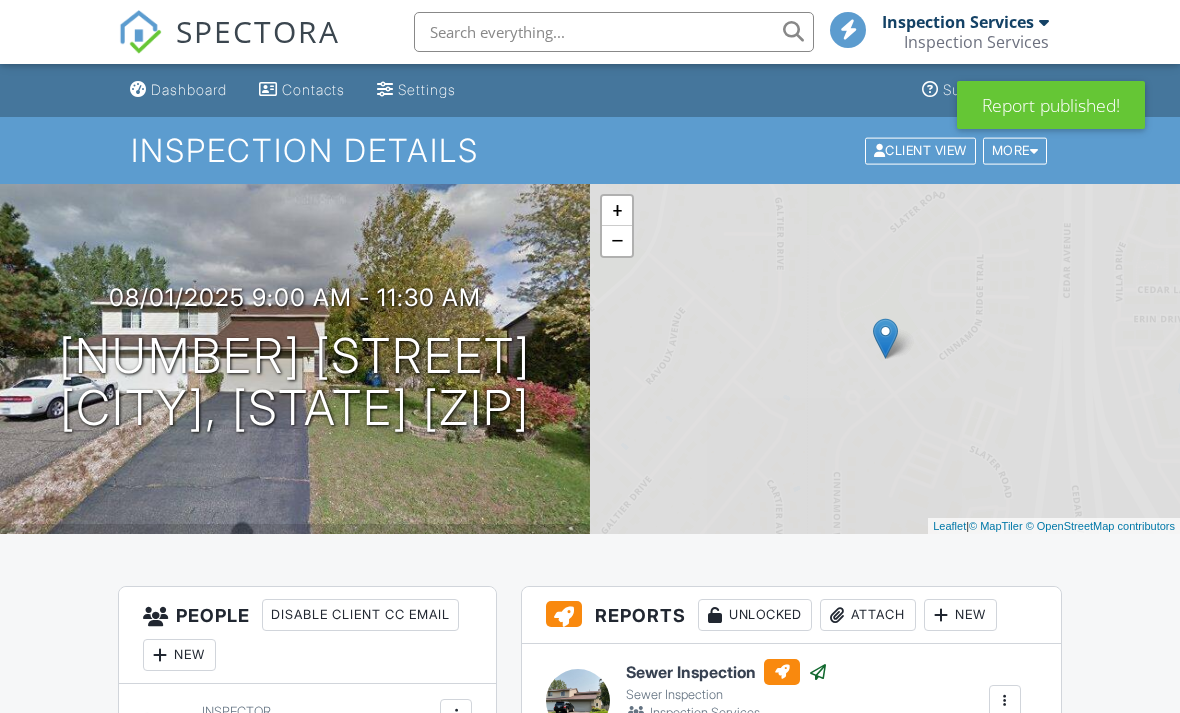 scroll, scrollTop: 0, scrollLeft: 0, axis: both 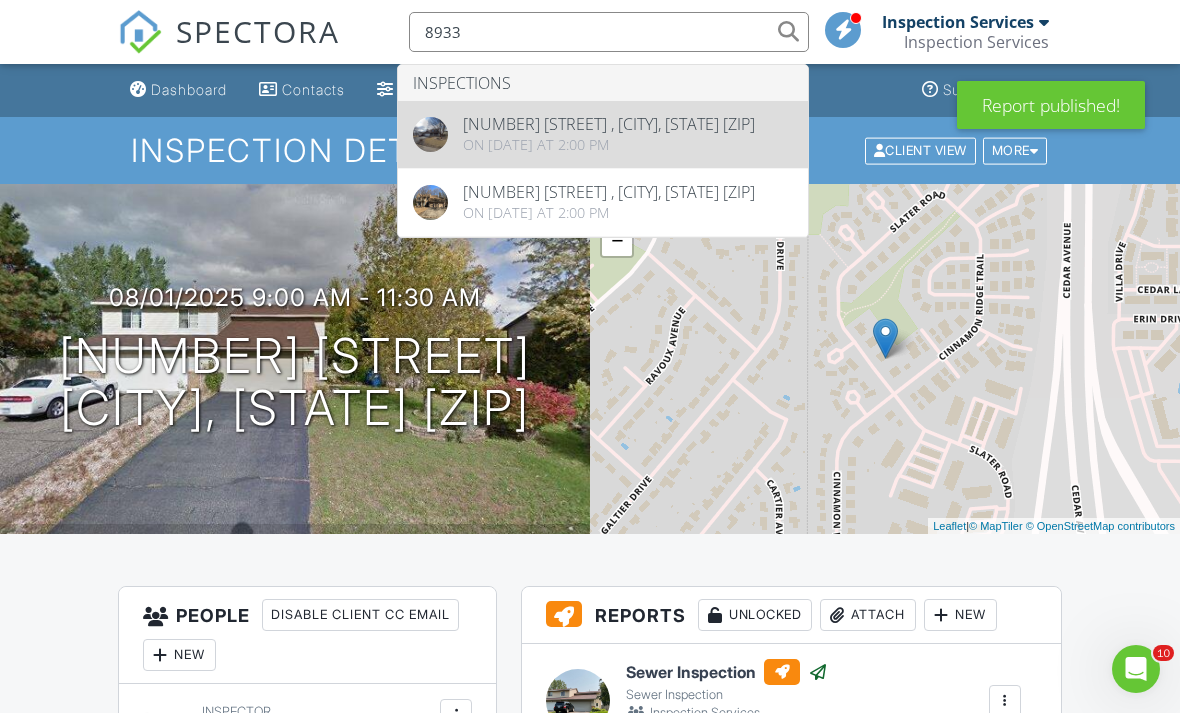 type on "8933" 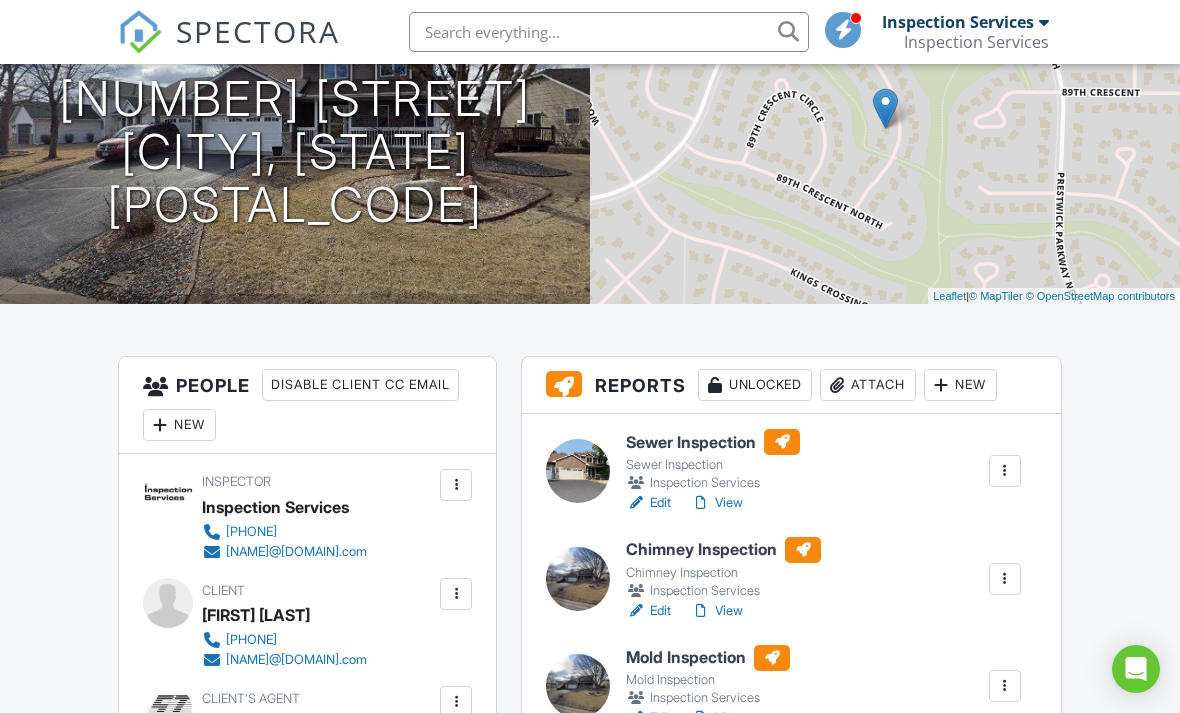 scroll, scrollTop: 235, scrollLeft: 0, axis: vertical 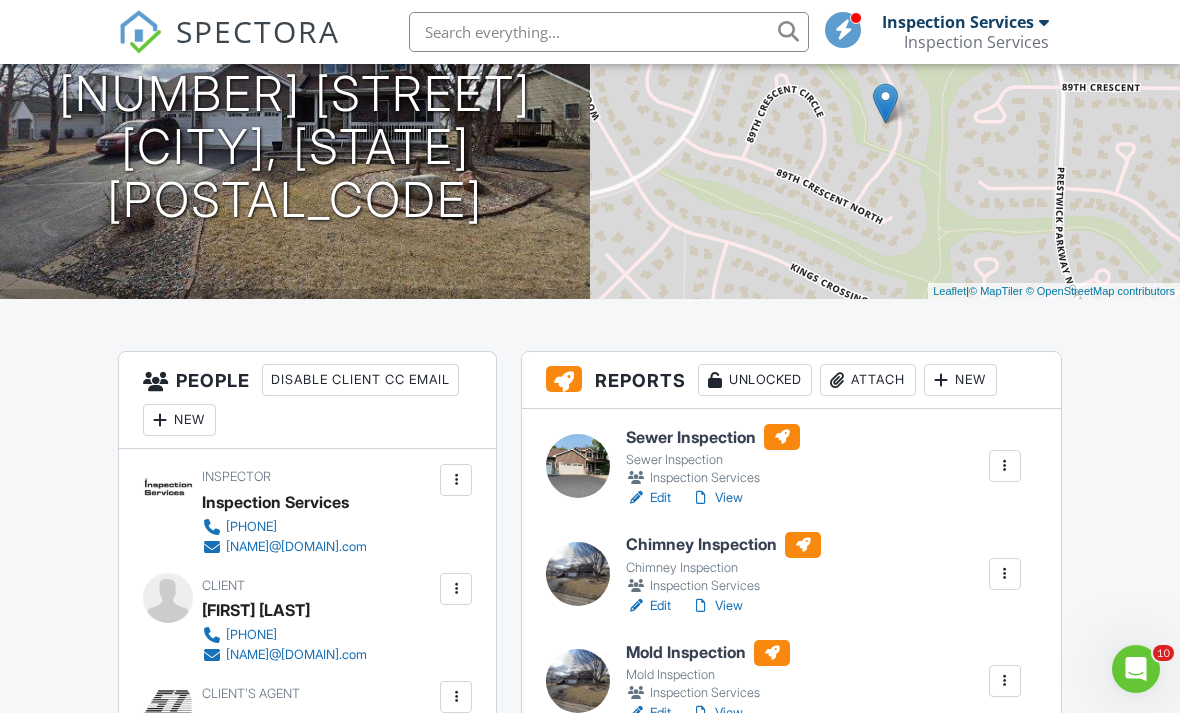 click at bounding box center (1005, 466) 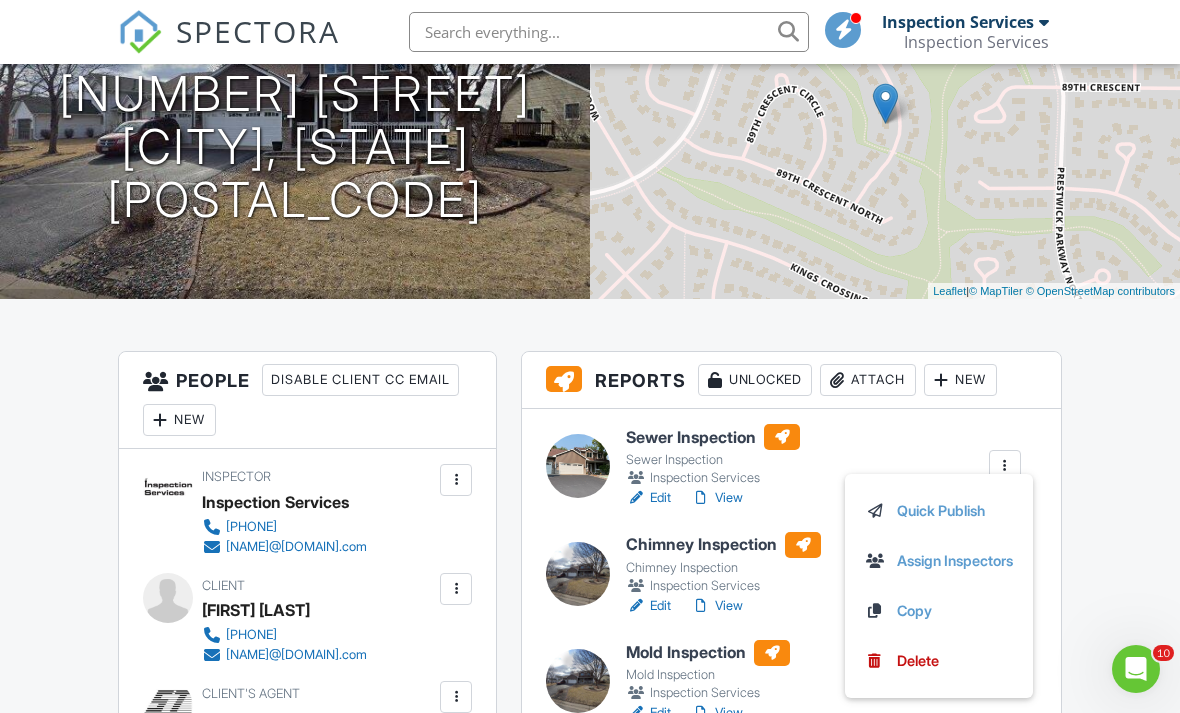 click on "Quick Publish" at bounding box center [939, 511] 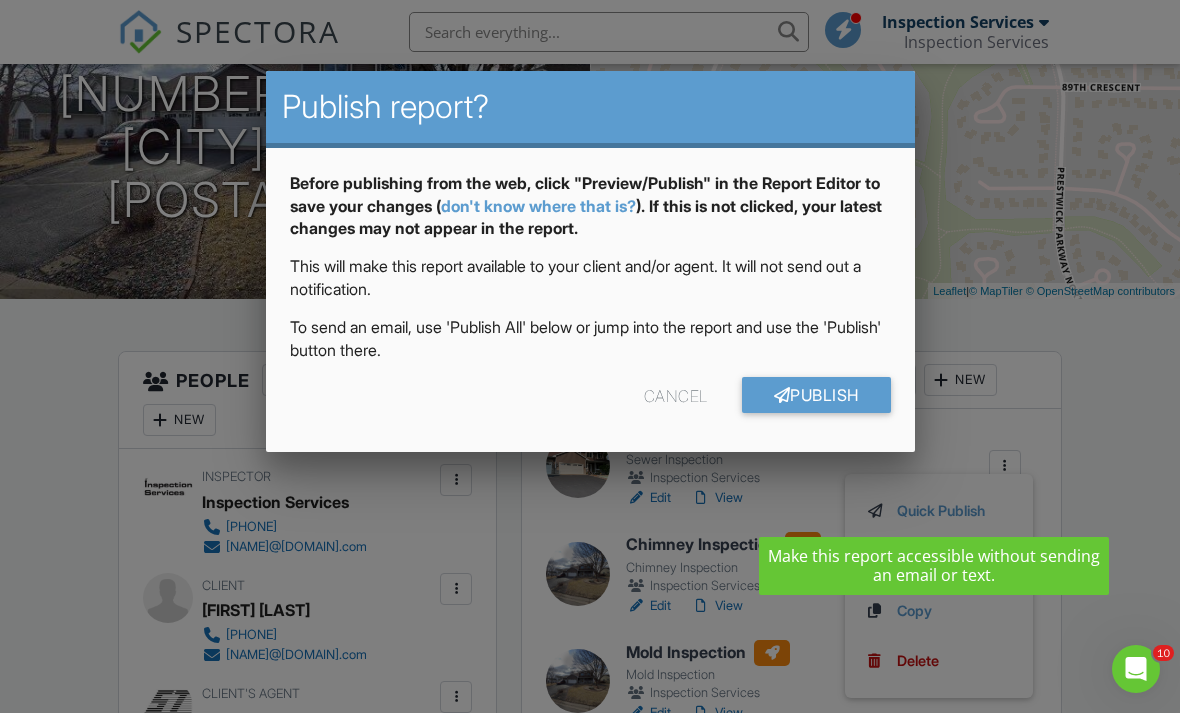 click on "Publish" at bounding box center (816, 395) 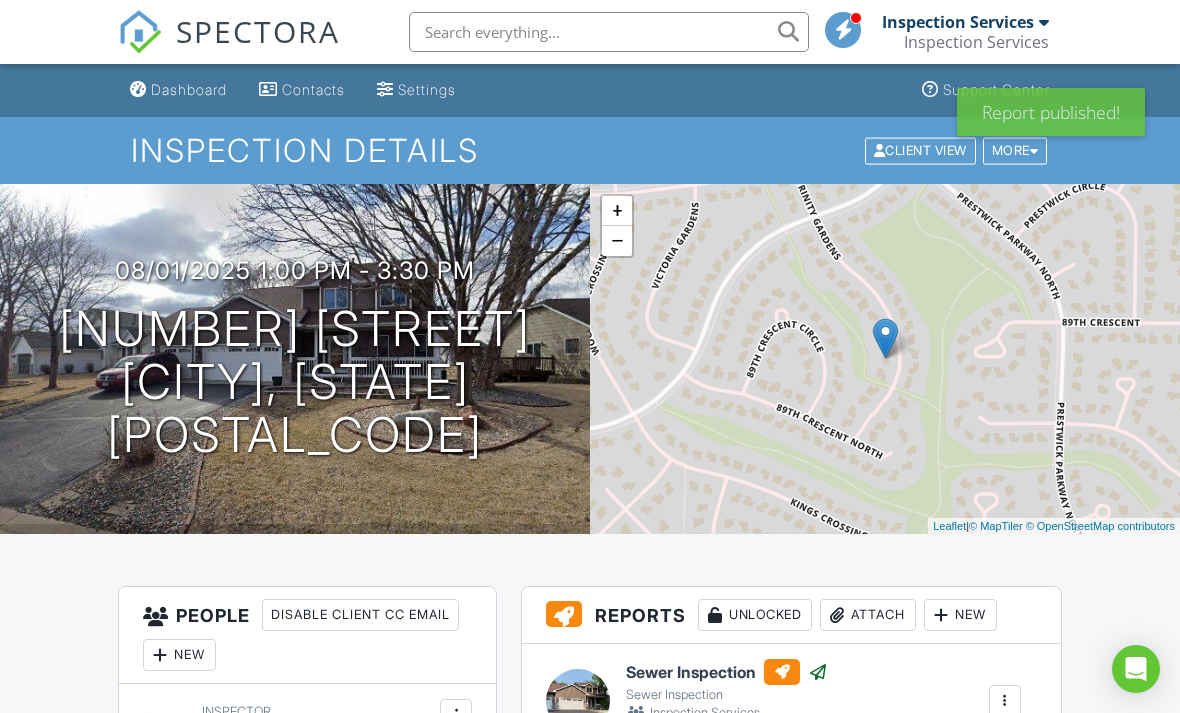 scroll, scrollTop: 0, scrollLeft: 0, axis: both 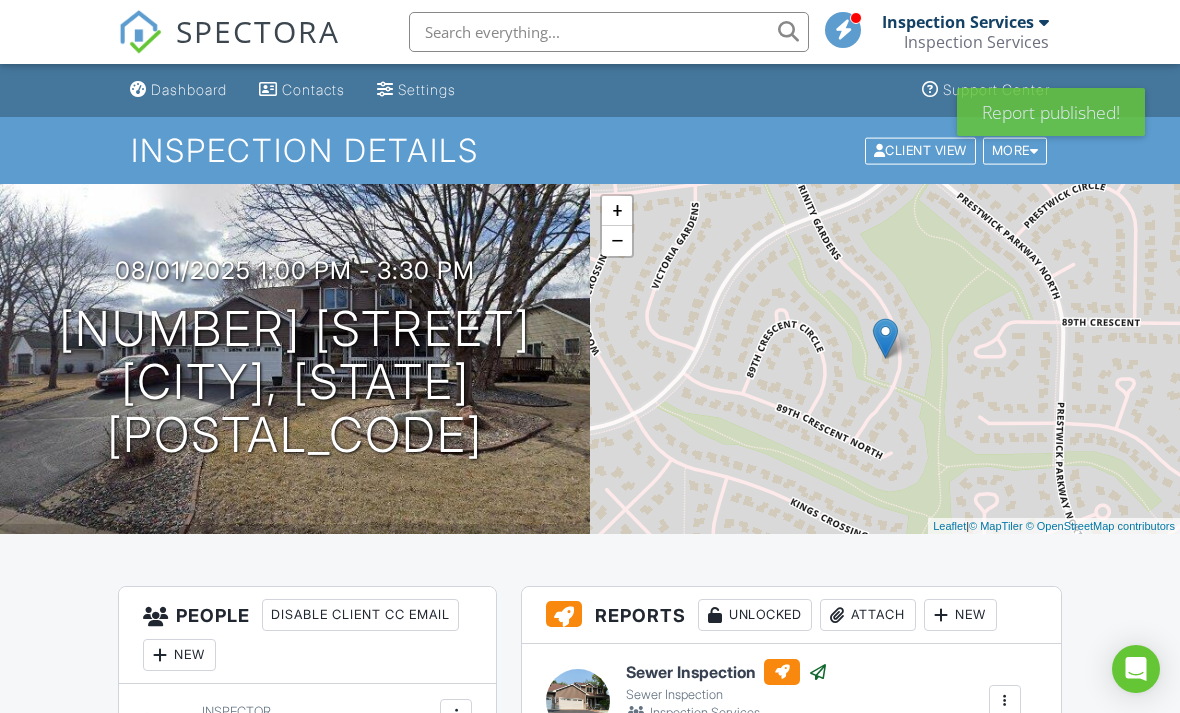 click at bounding box center (609, 32) 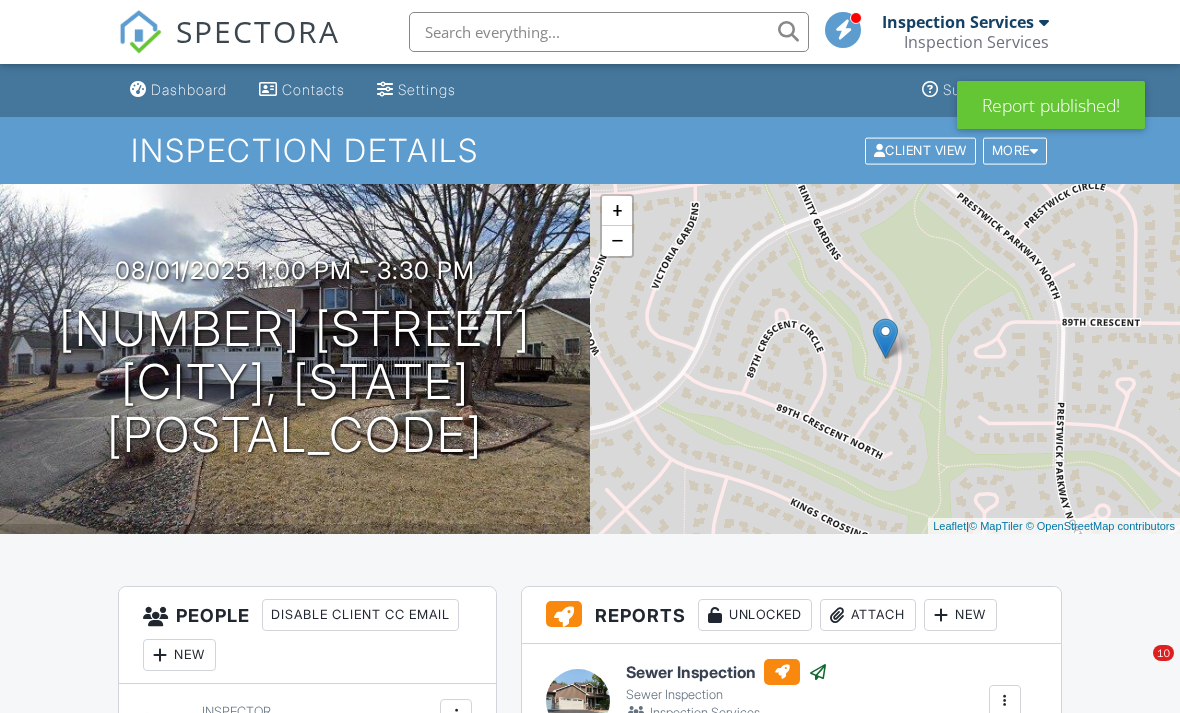 scroll, scrollTop: 0, scrollLeft: 0, axis: both 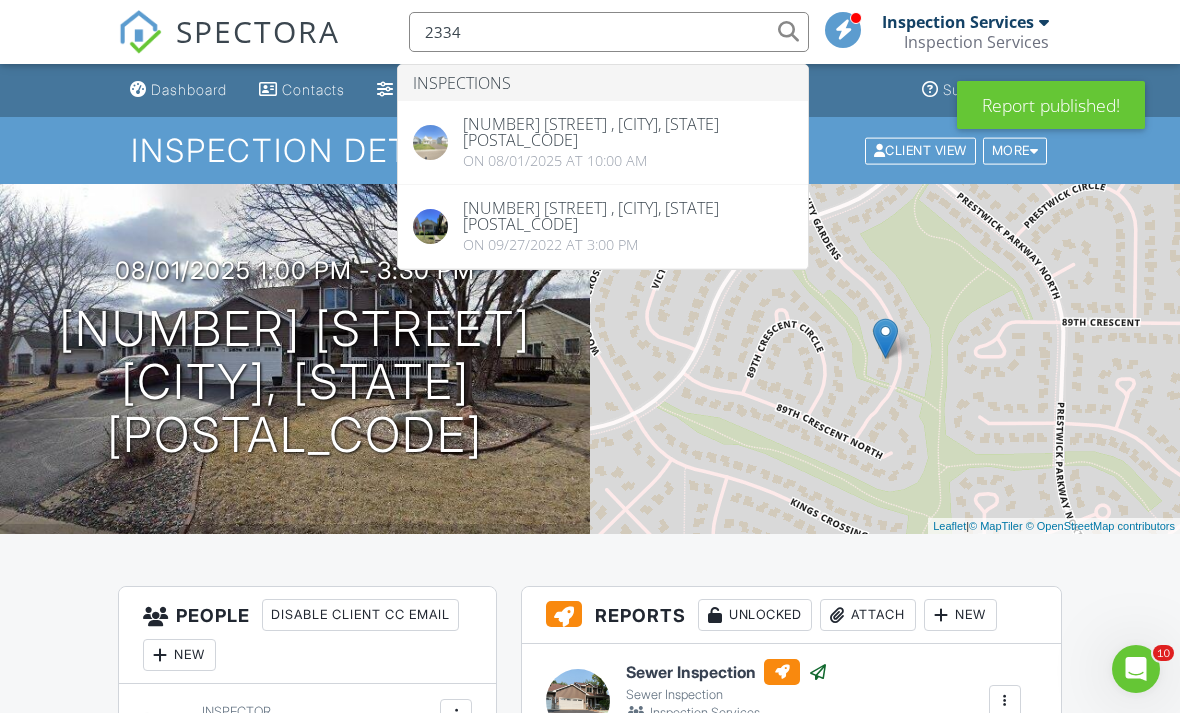 type on "2334" 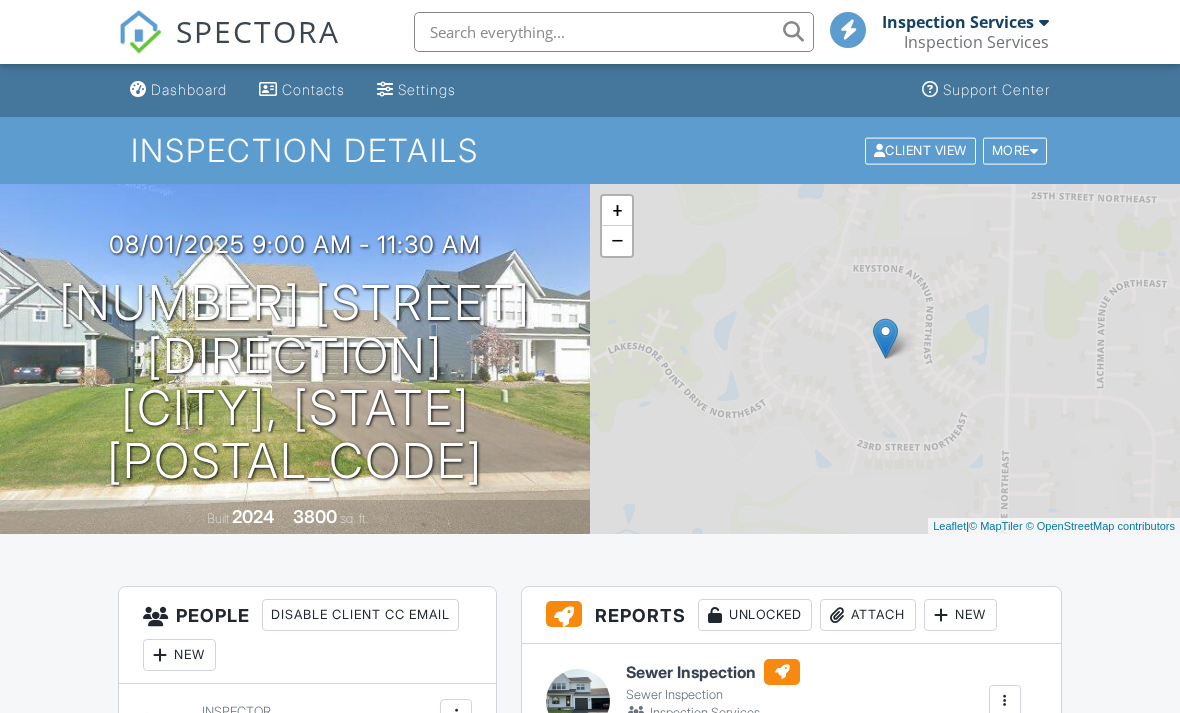 scroll, scrollTop: 0, scrollLeft: 0, axis: both 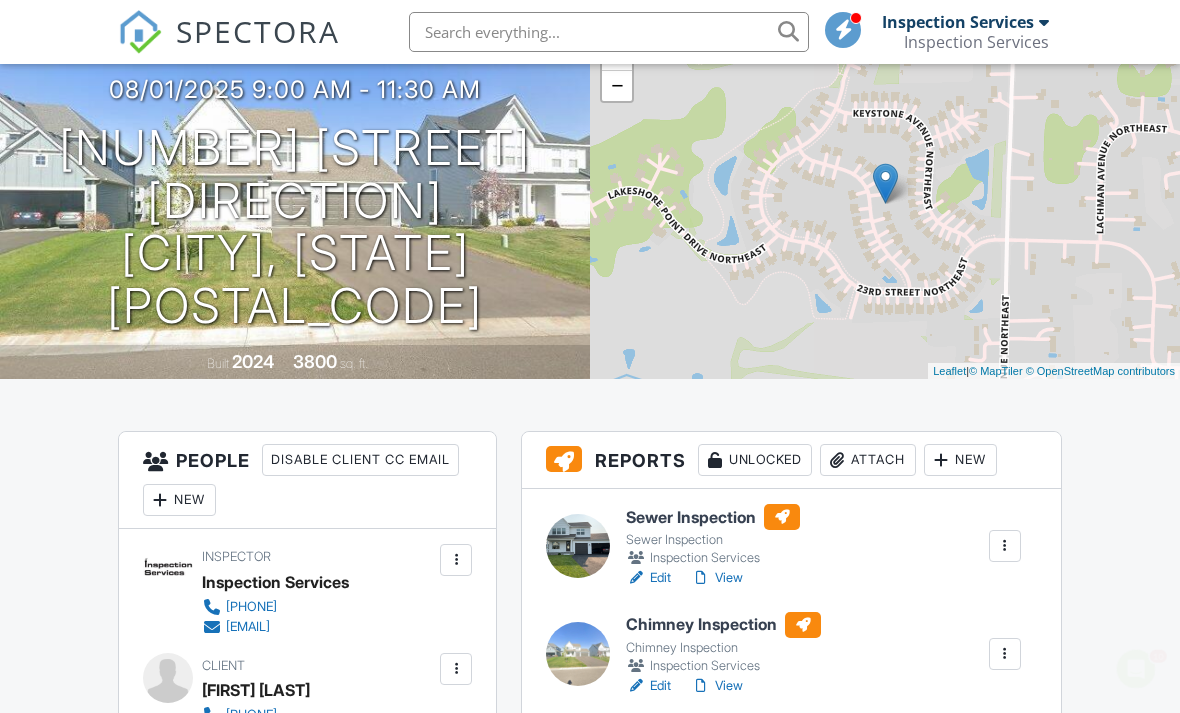 click at bounding box center [1005, 546] 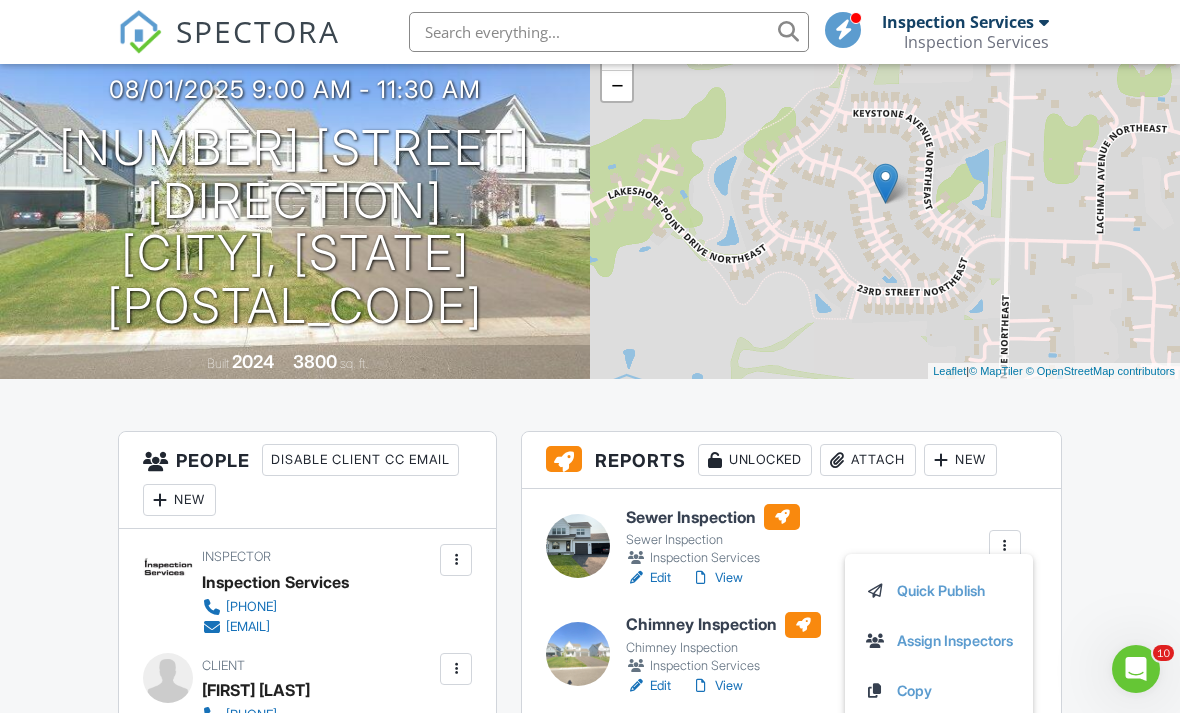 click on "Quick Publish" at bounding box center [939, 591] 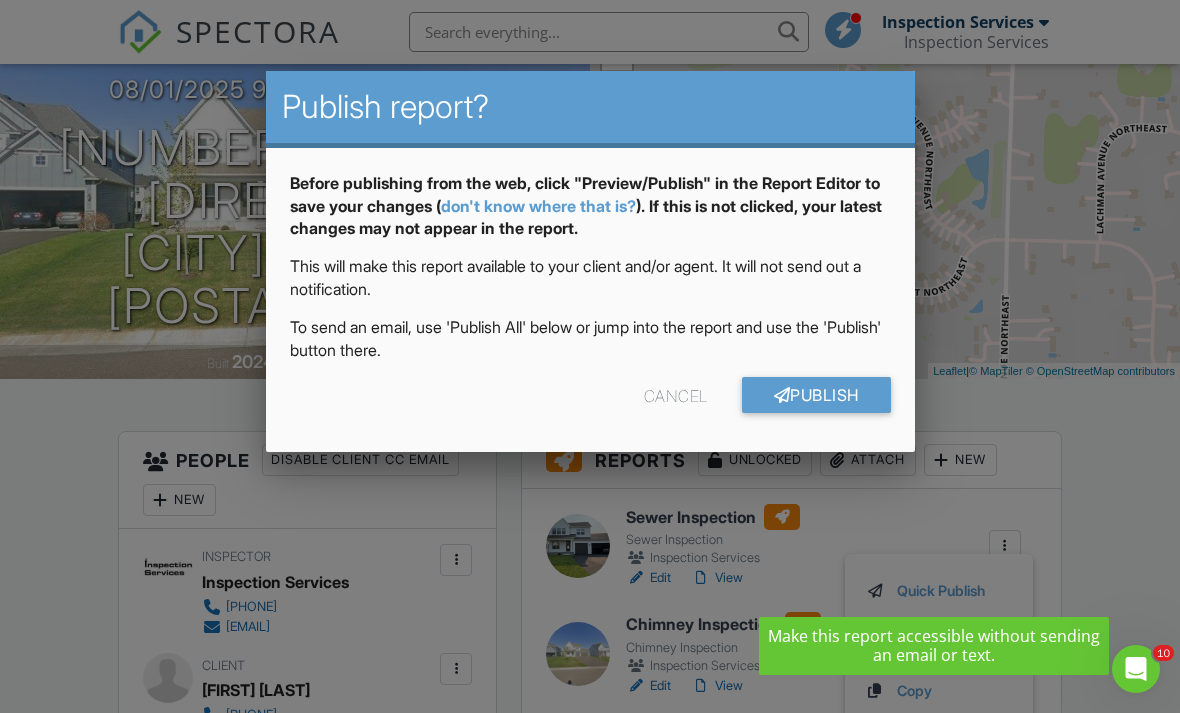 click on "Publish" at bounding box center (816, 395) 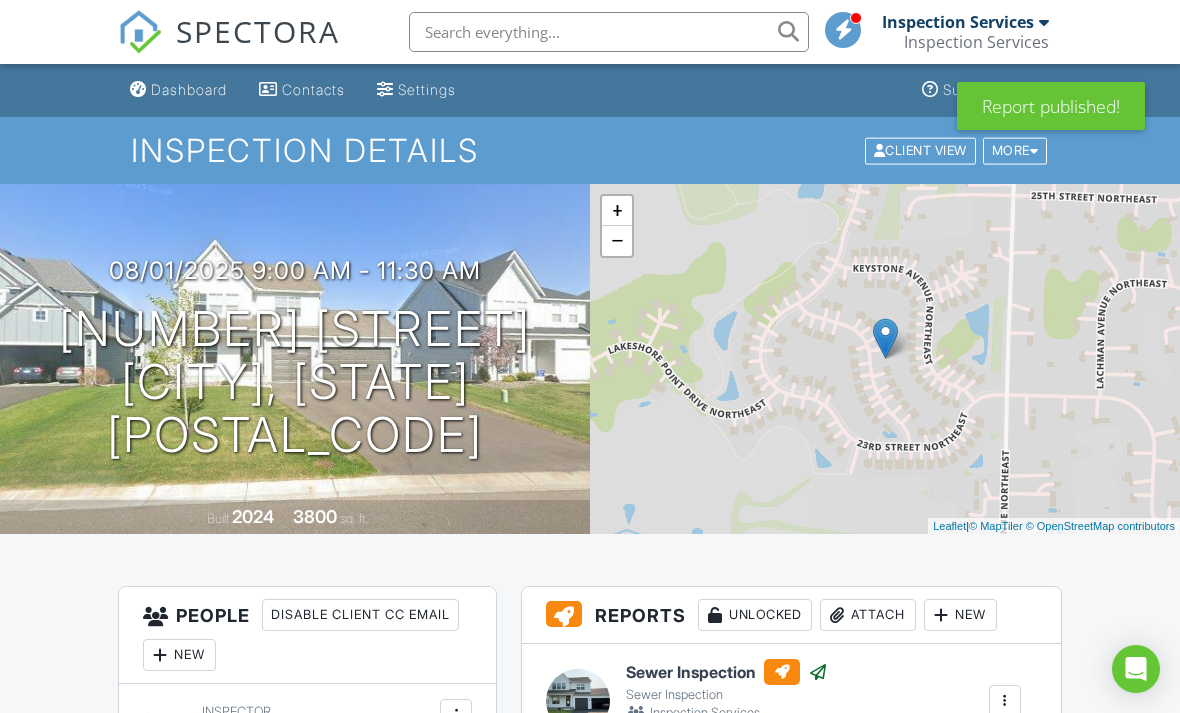 scroll, scrollTop: 0, scrollLeft: 0, axis: both 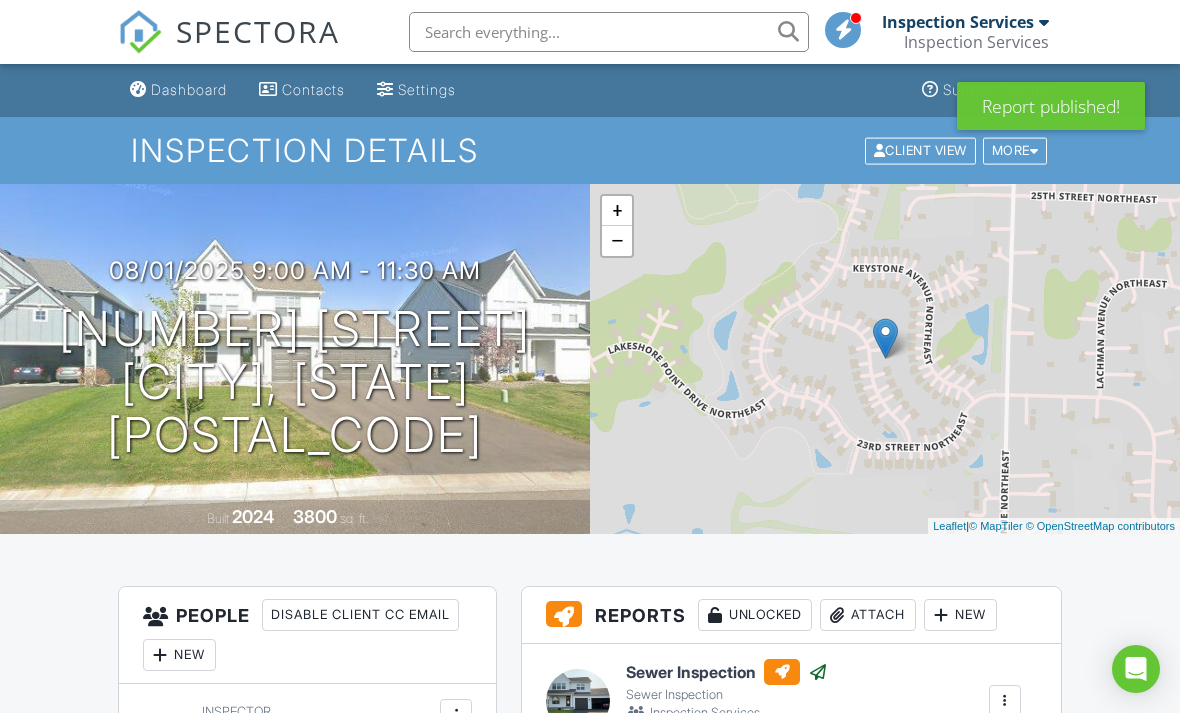 click at bounding box center (609, 32) 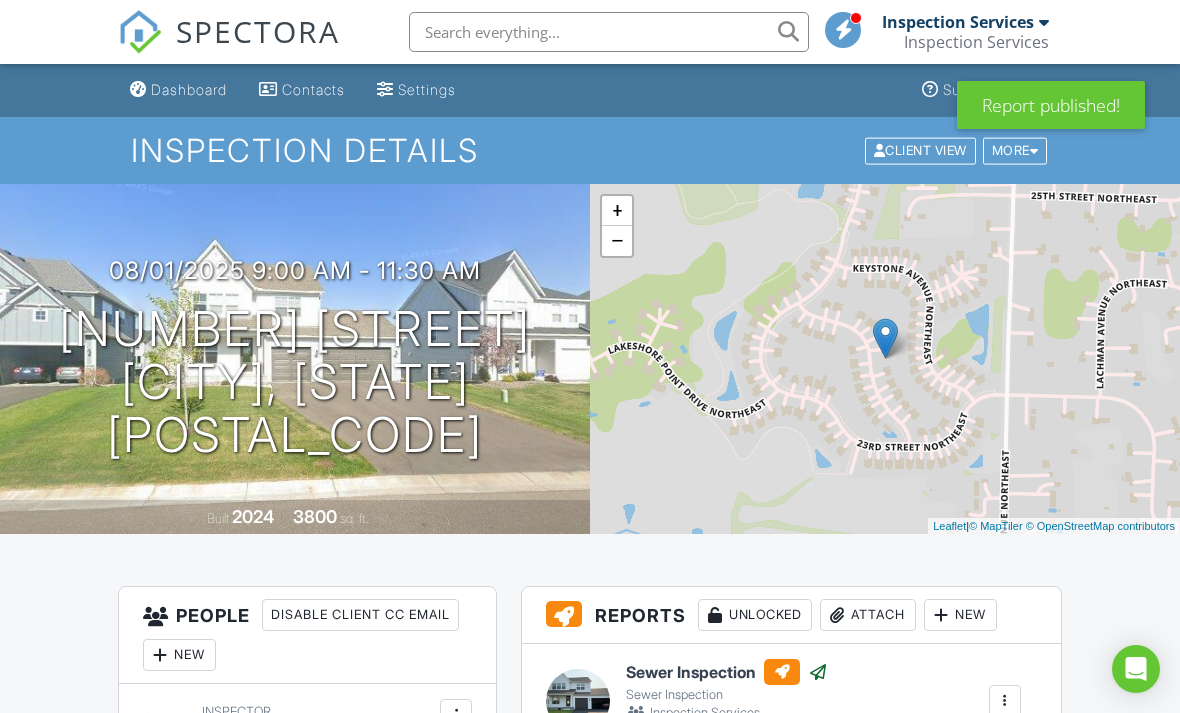 scroll, scrollTop: 0, scrollLeft: 0, axis: both 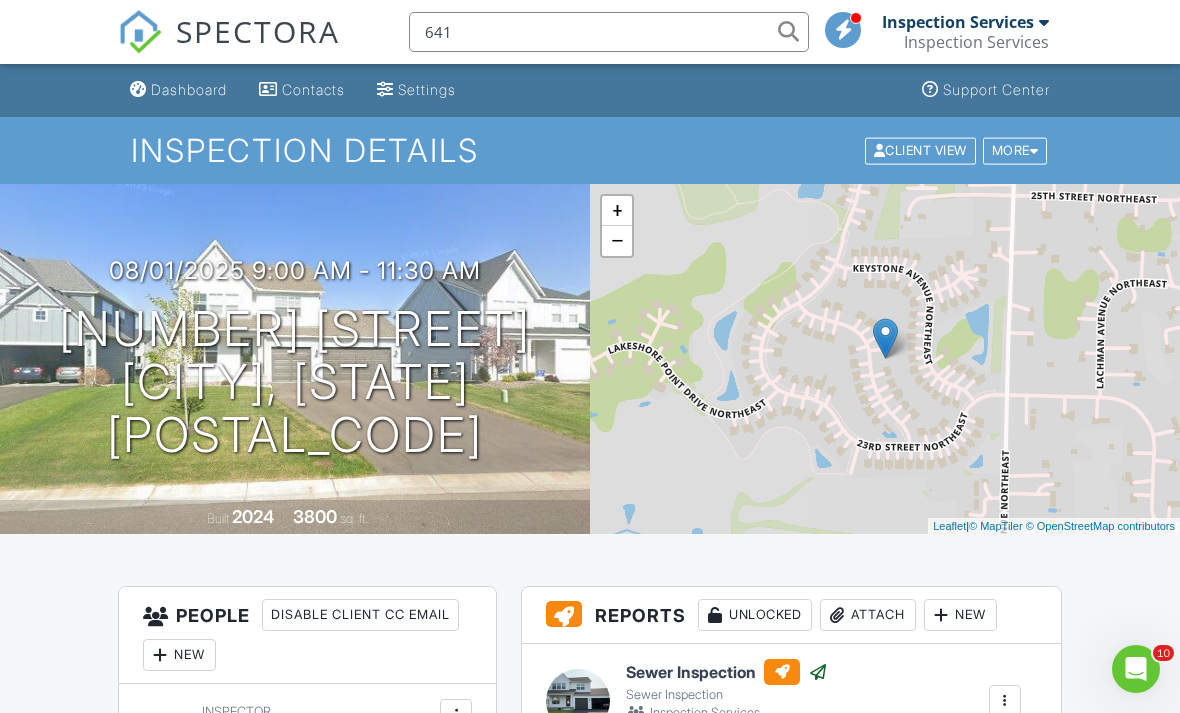 click on "641" at bounding box center [609, 32] 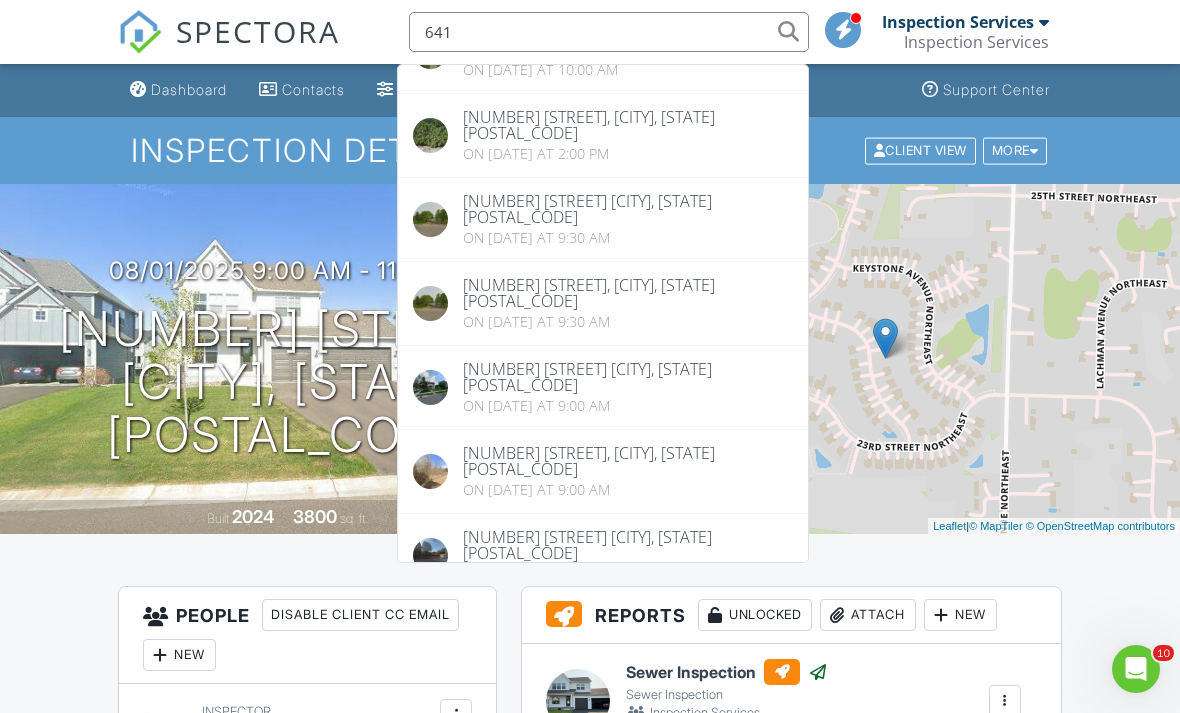scroll, scrollTop: 599, scrollLeft: 0, axis: vertical 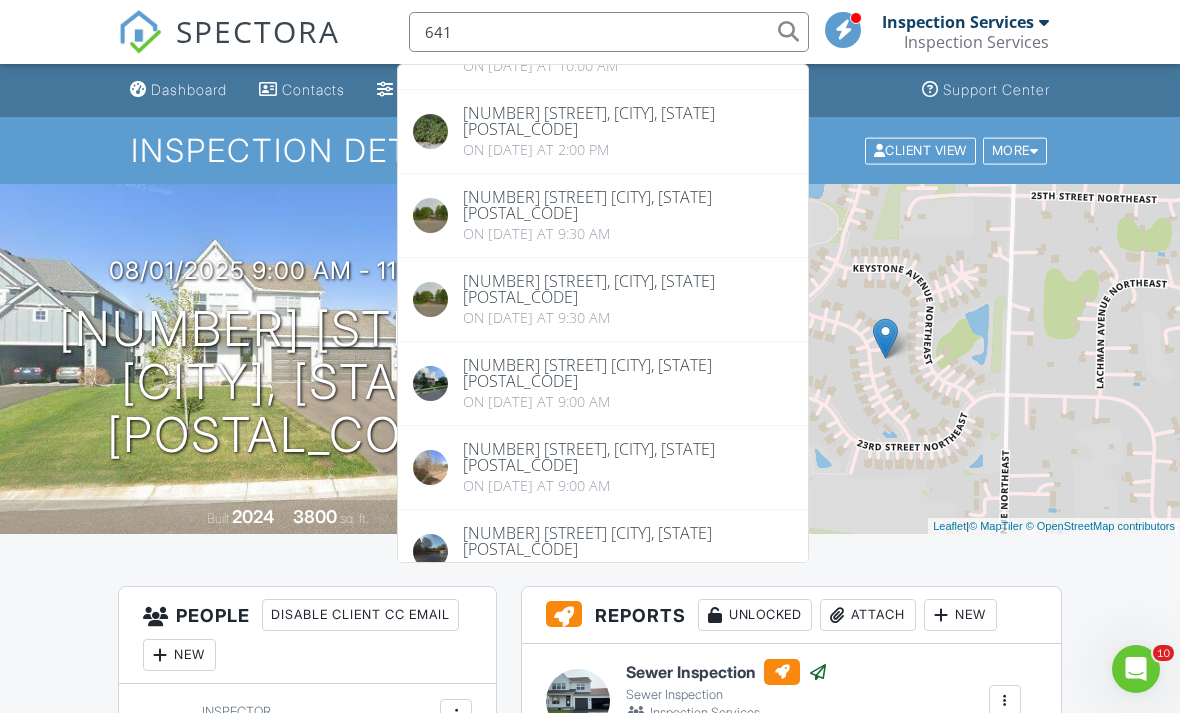type on "641" 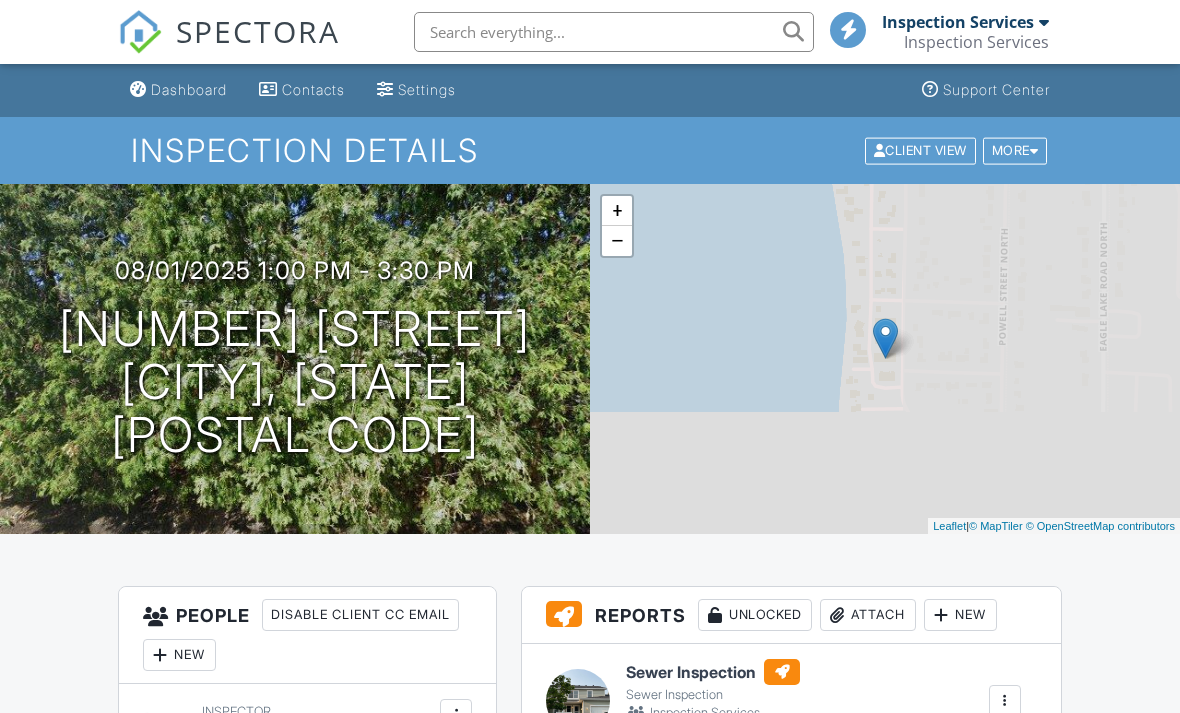 scroll, scrollTop: 149, scrollLeft: 0, axis: vertical 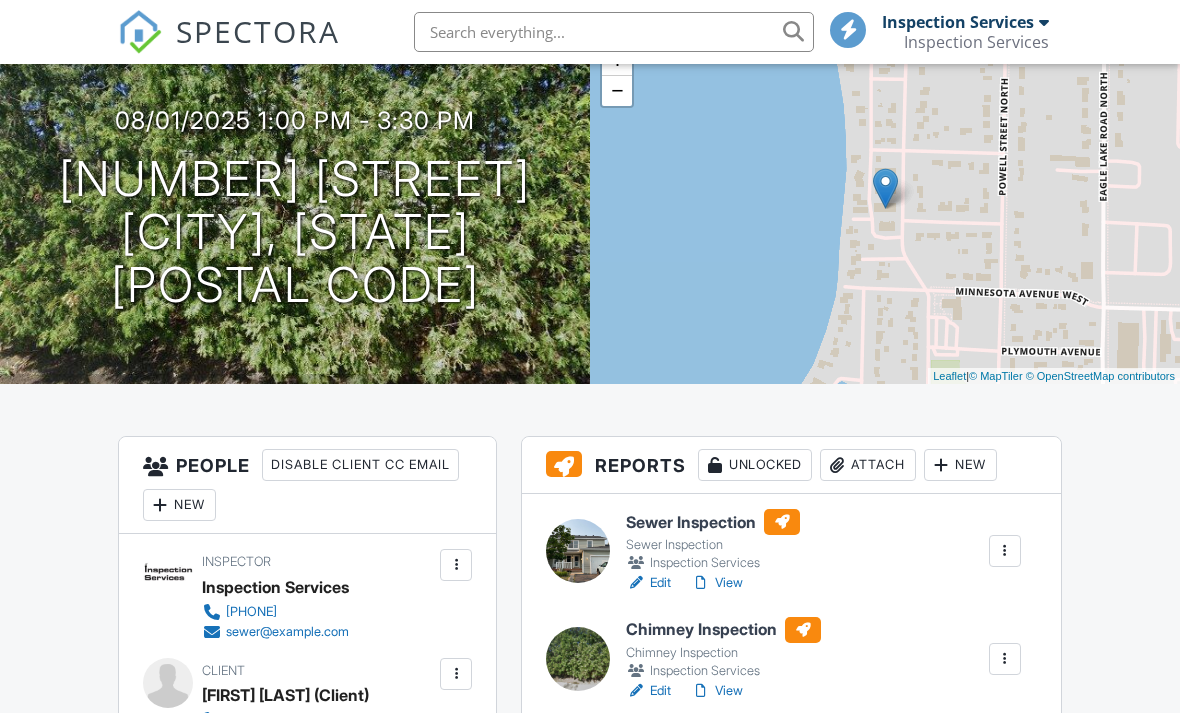 click at bounding box center (1005, 551) 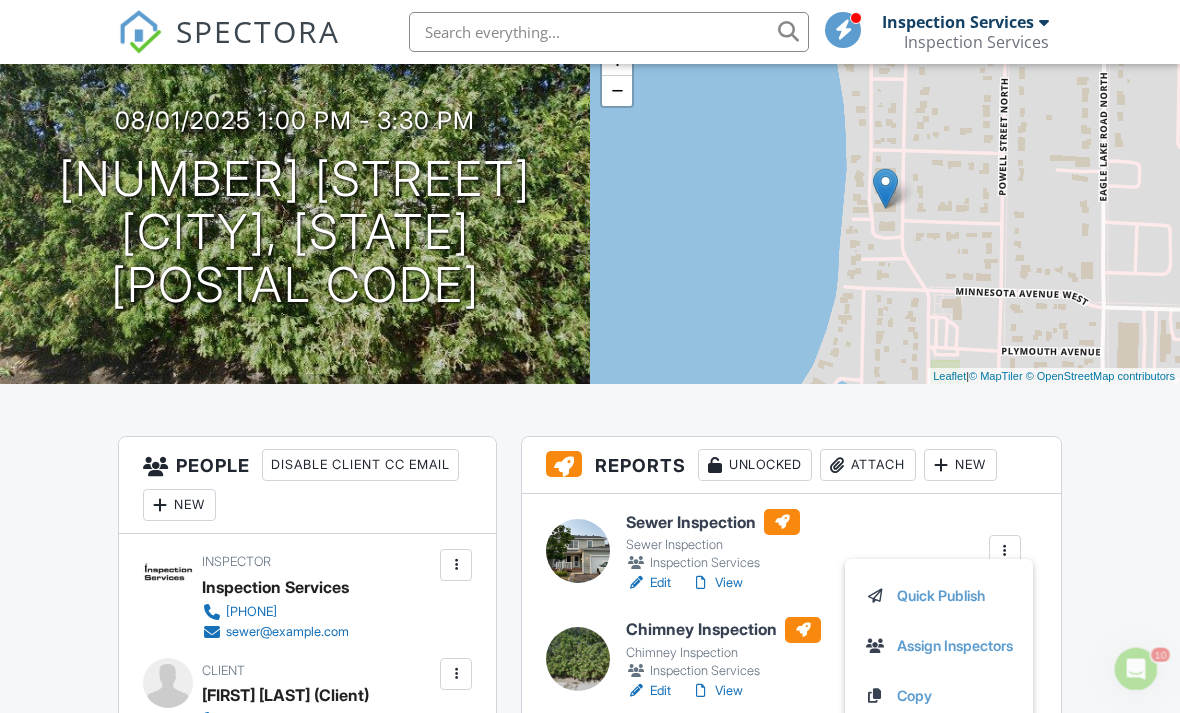 scroll, scrollTop: 0, scrollLeft: 0, axis: both 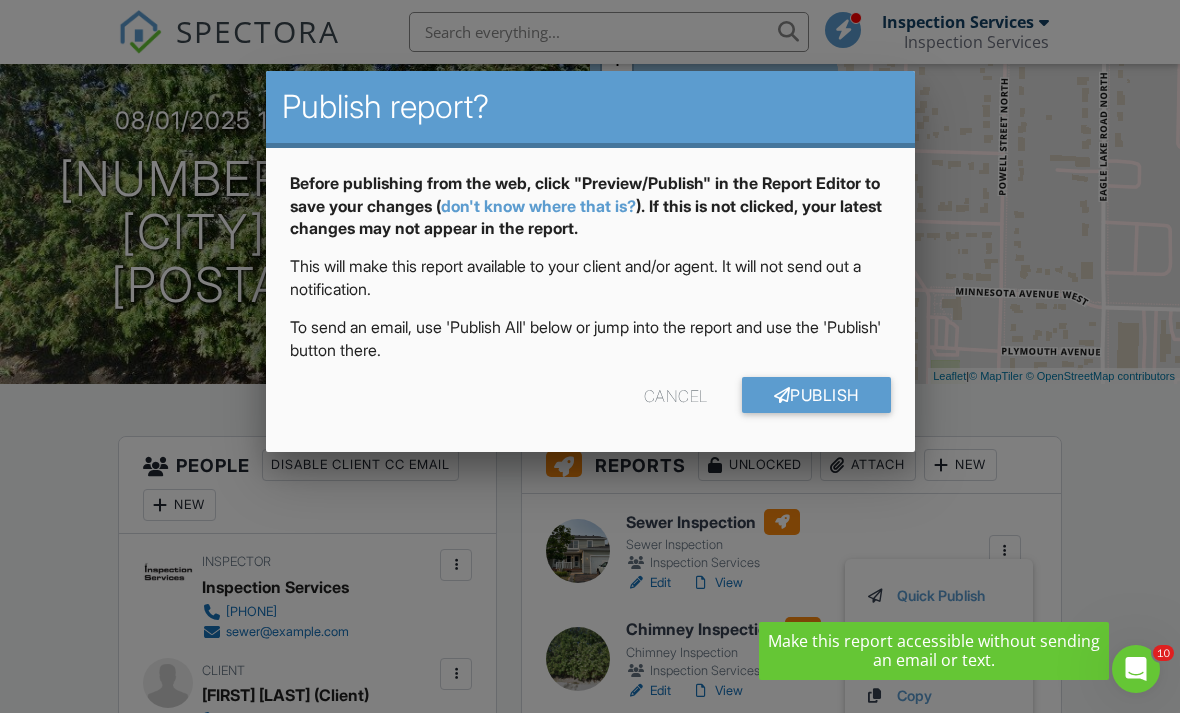 click on "Publish" at bounding box center (816, 395) 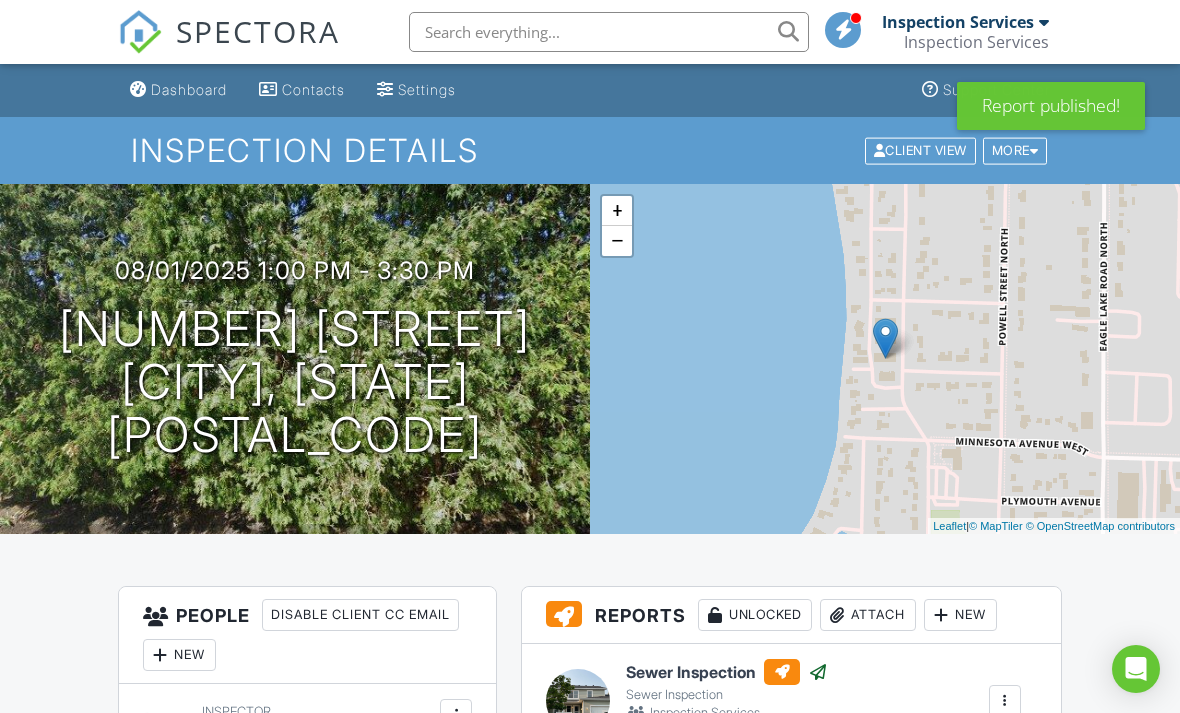 scroll, scrollTop: 0, scrollLeft: 0, axis: both 